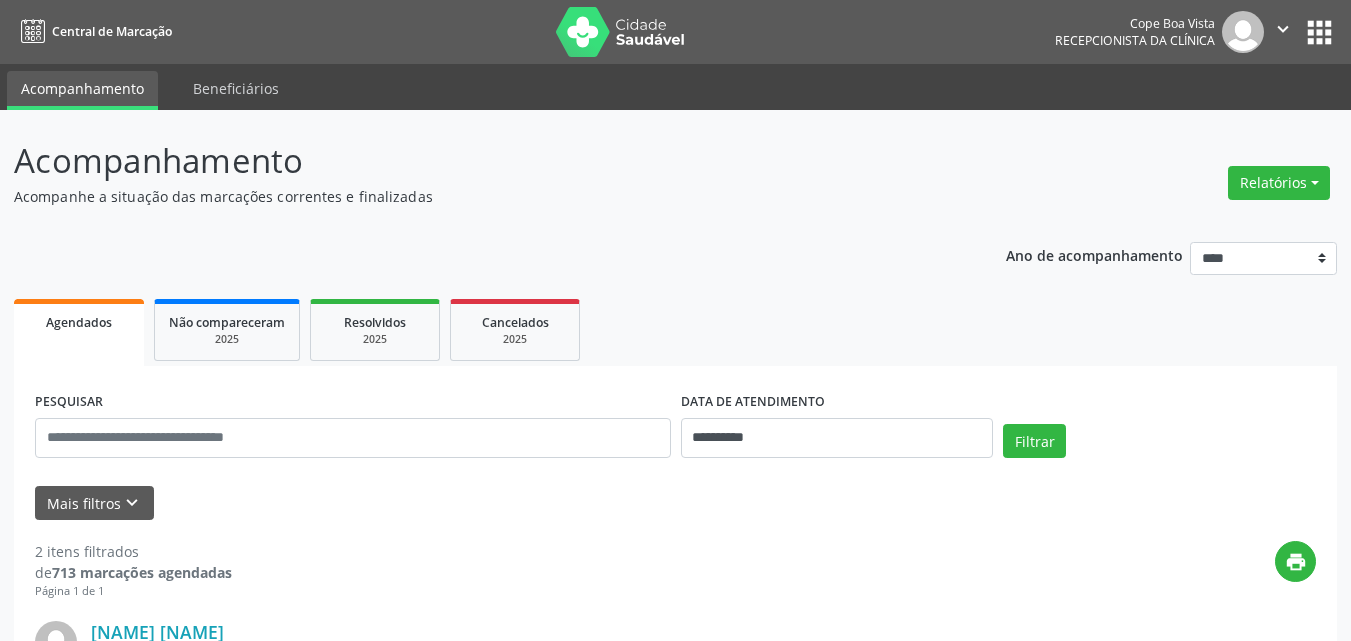 scroll, scrollTop: 0, scrollLeft: 0, axis: both 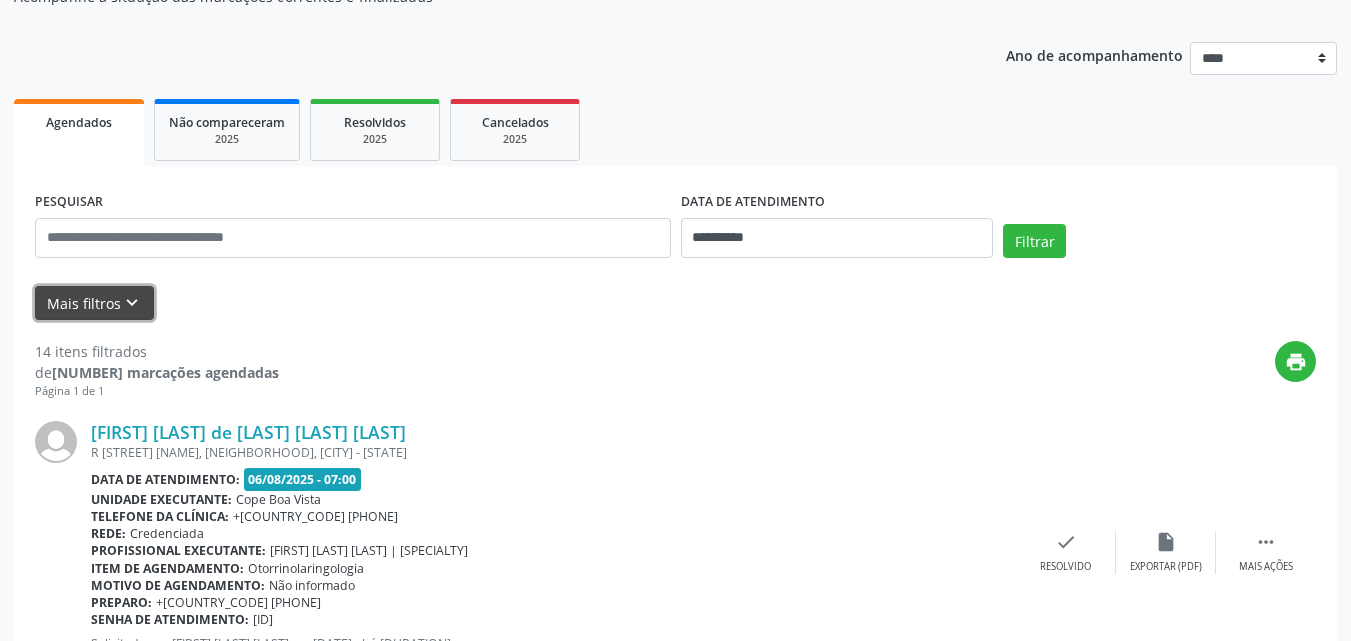 click on "Mais filtros
keyboard_arrow_down" at bounding box center [94, 303] 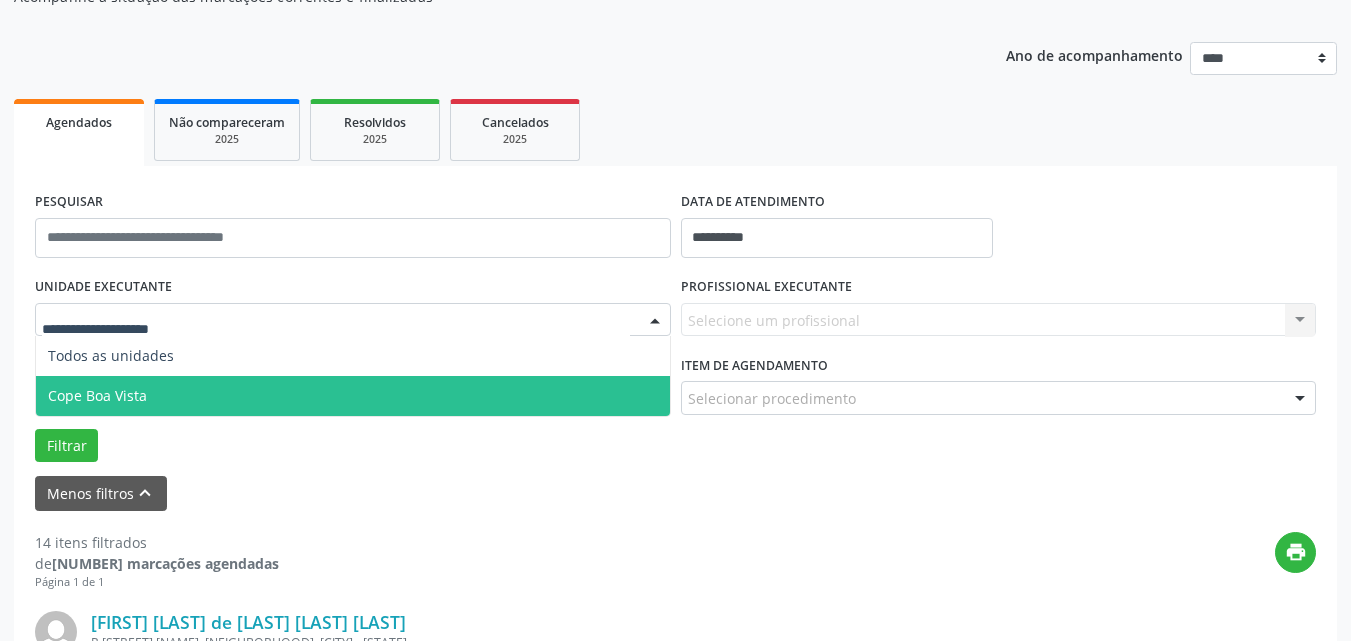 click on "Cope Boa Vista" at bounding box center (97, 395) 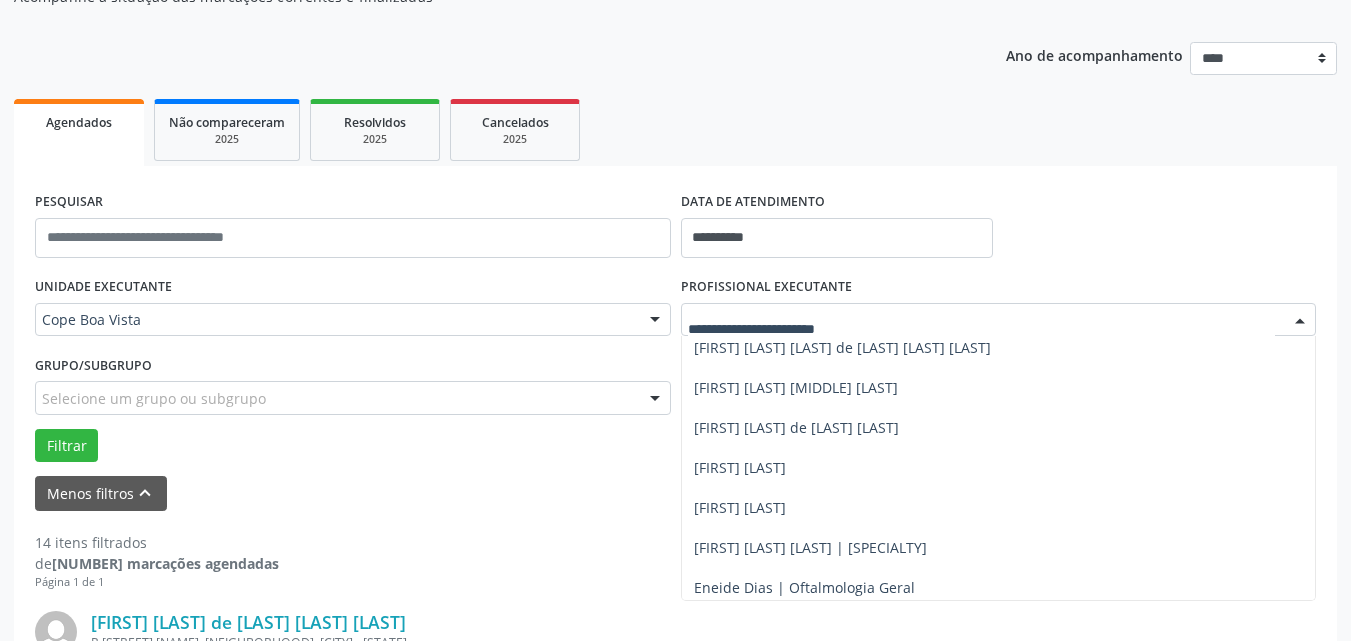 scroll, scrollTop: 400, scrollLeft: 0, axis: vertical 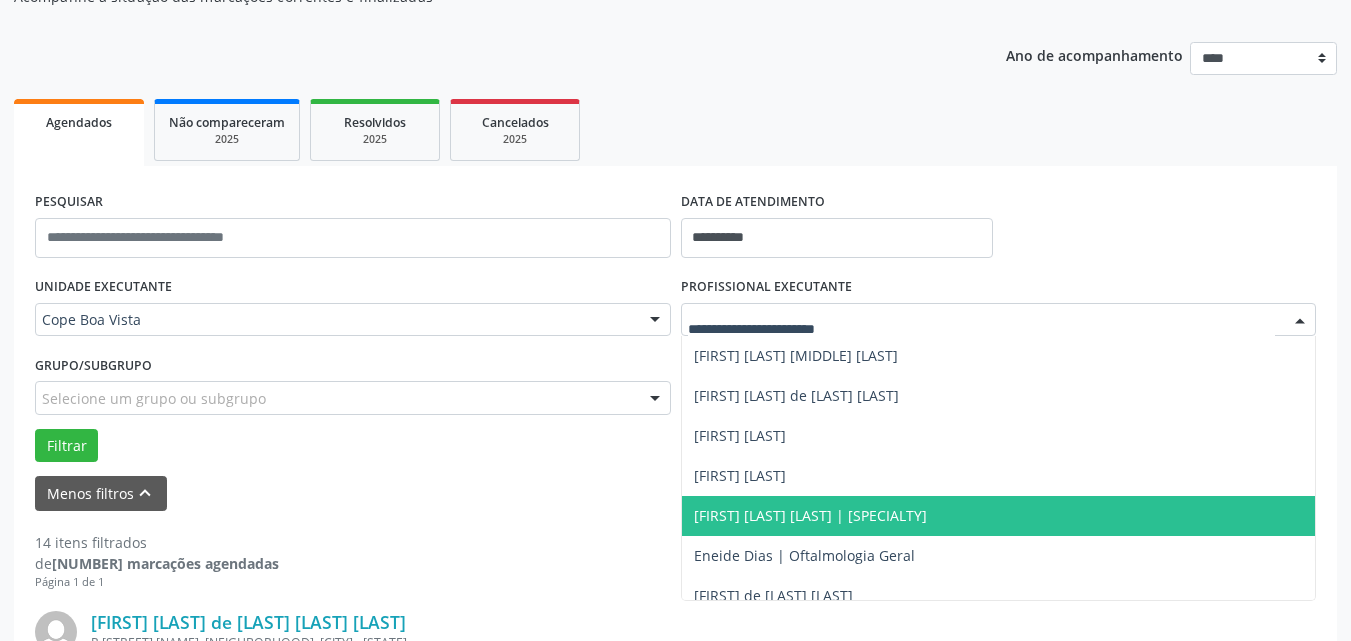 click on "[FIRST] [LAST] [LAST] | [SPECIALTY]" at bounding box center (810, 515) 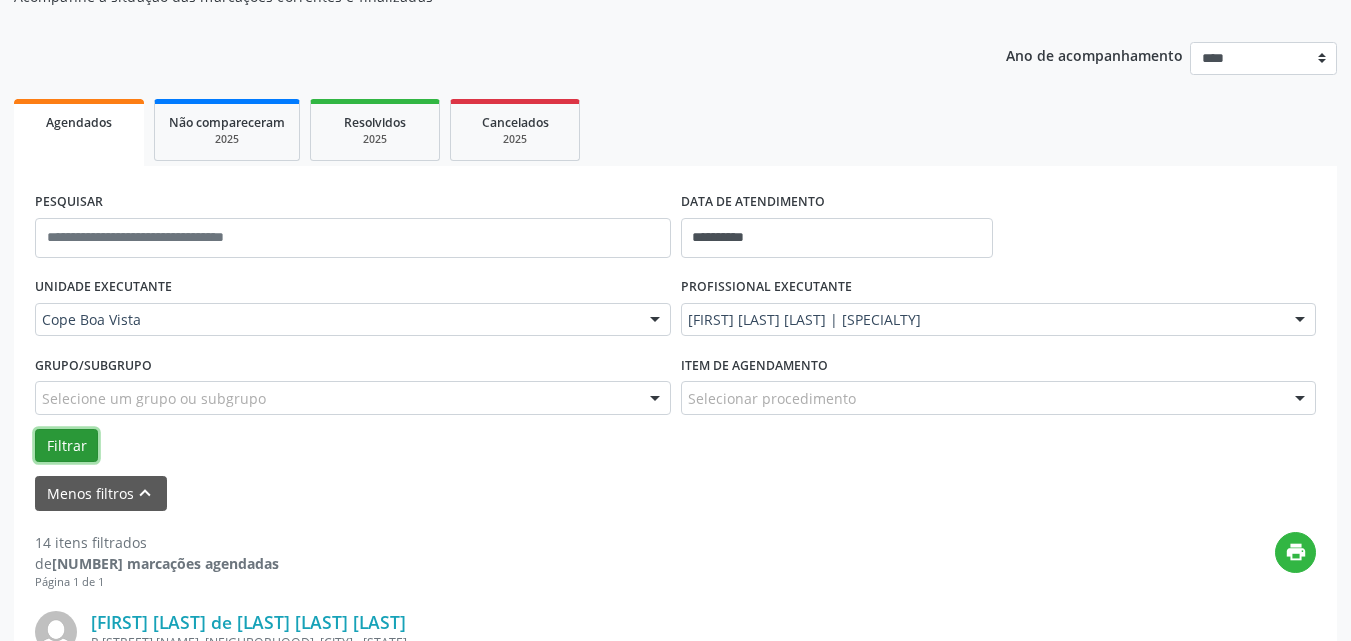 click on "Filtrar" at bounding box center (66, 446) 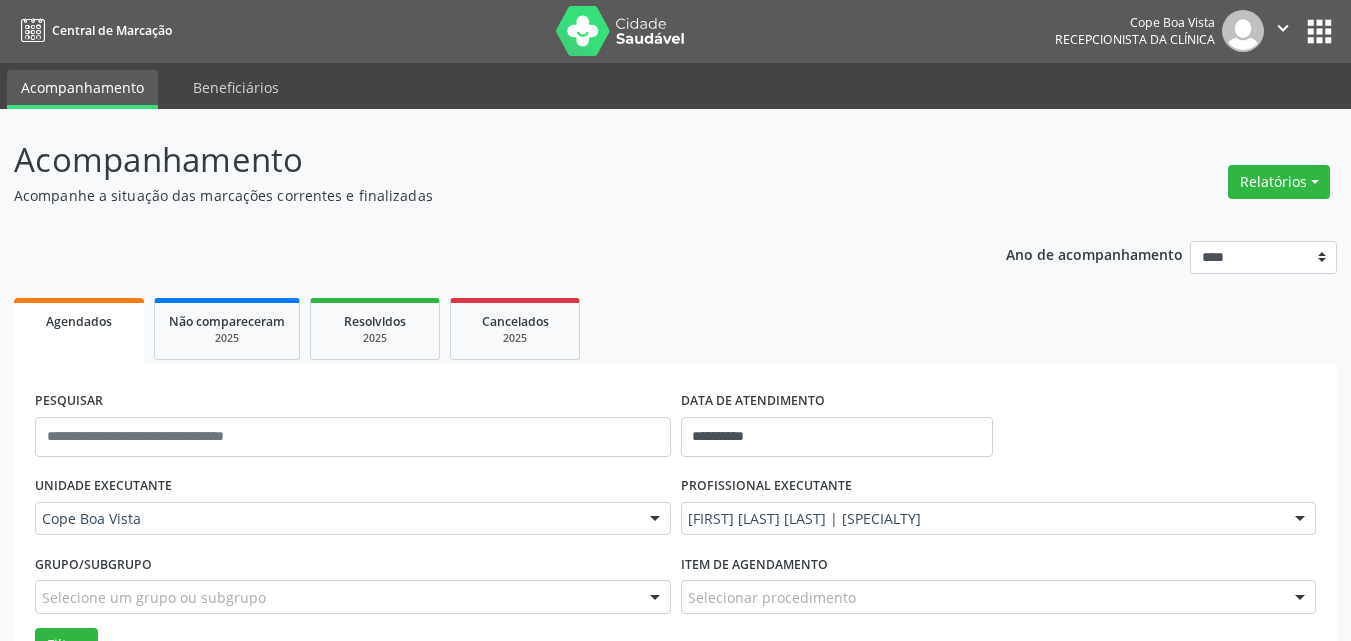 scroll, scrollTop: 0, scrollLeft: 0, axis: both 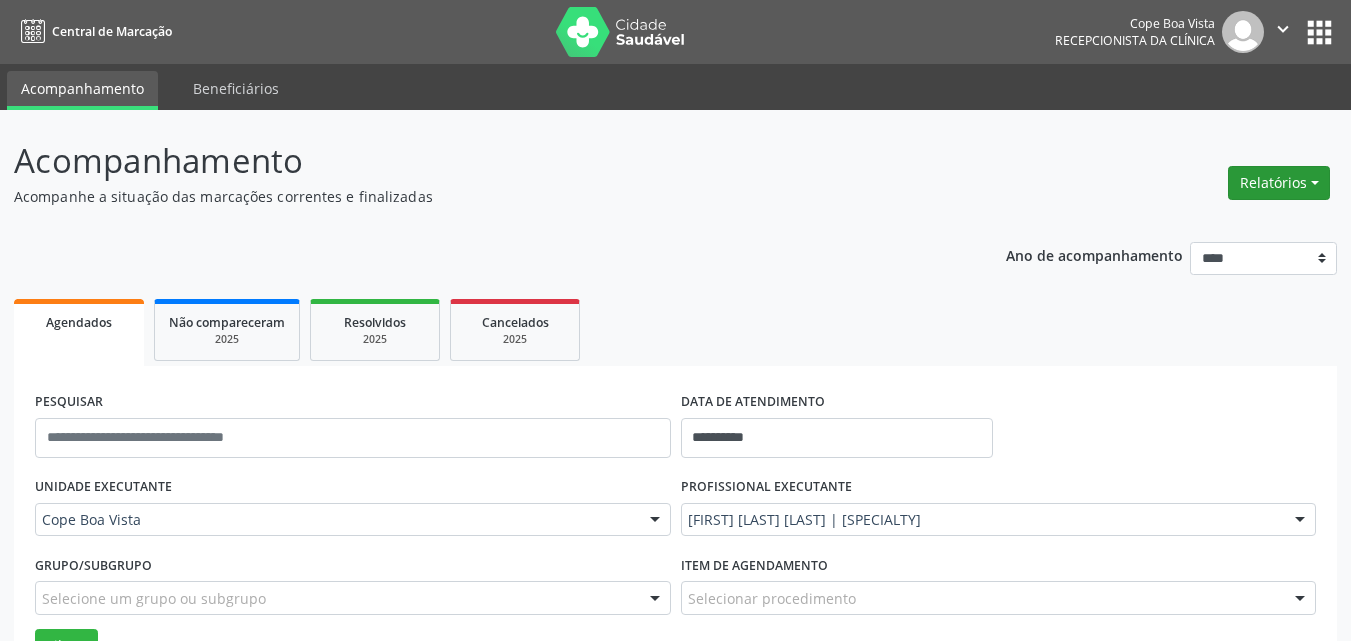 click on "Relatórios" at bounding box center [1279, 183] 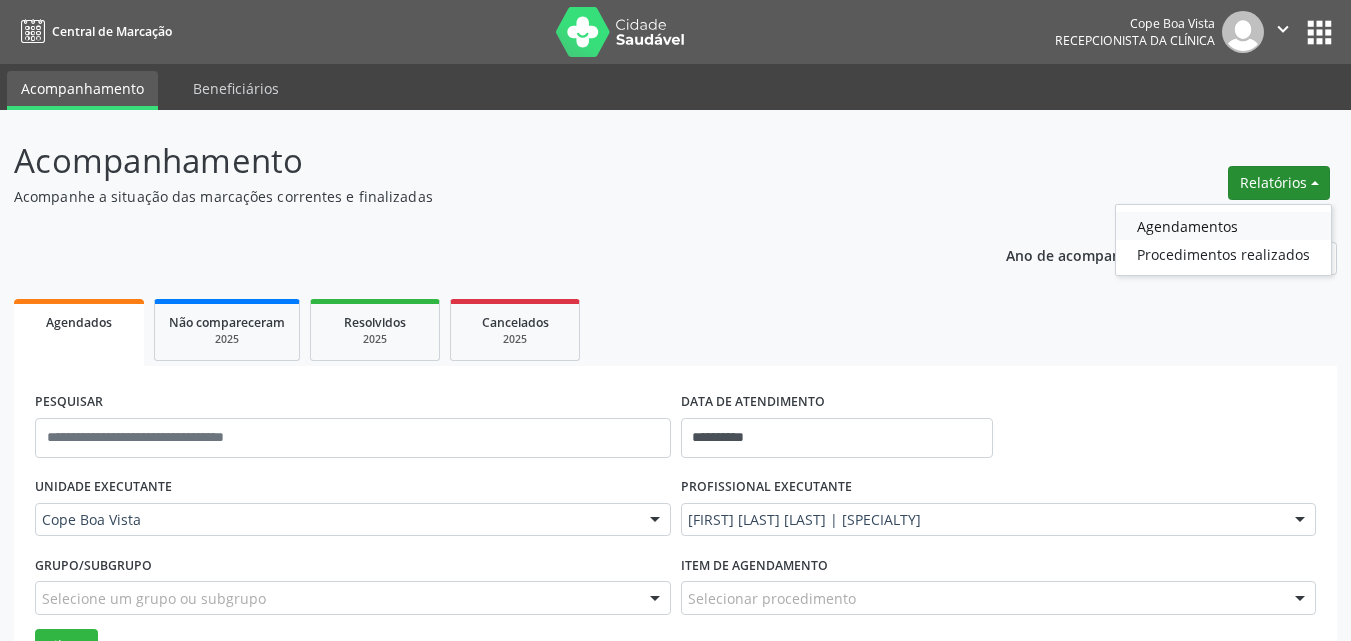 click on "Agendamentos" at bounding box center [1223, 226] 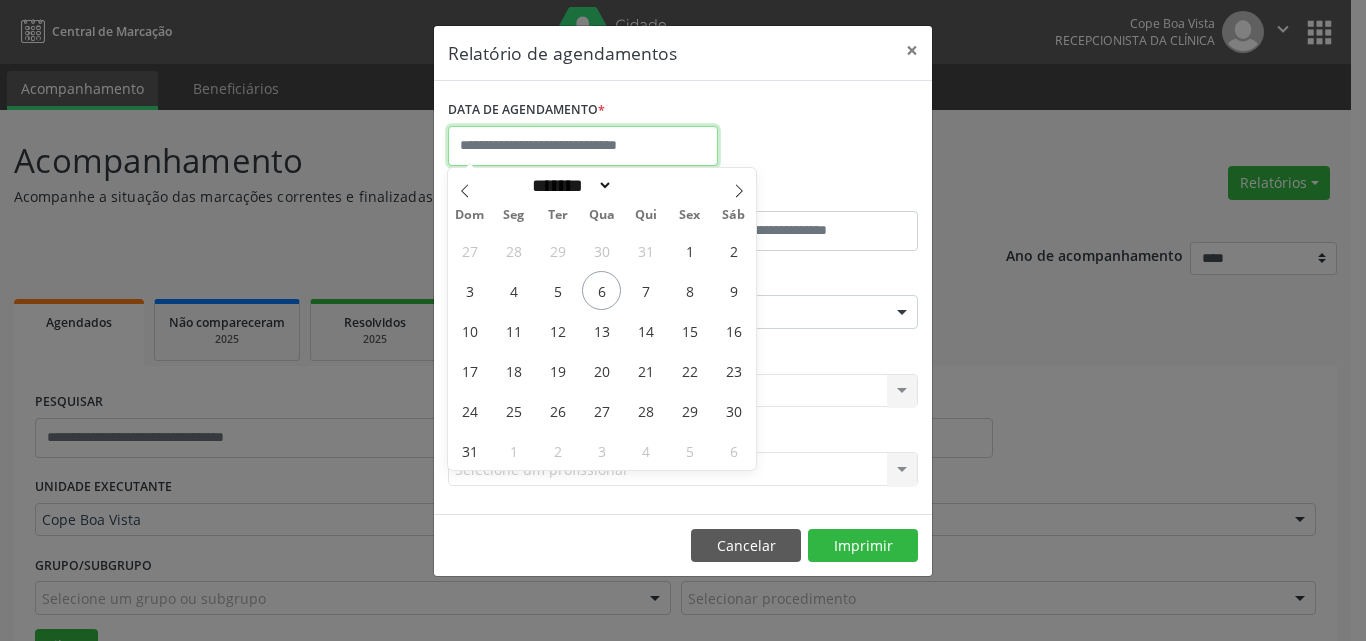 click at bounding box center [583, 146] 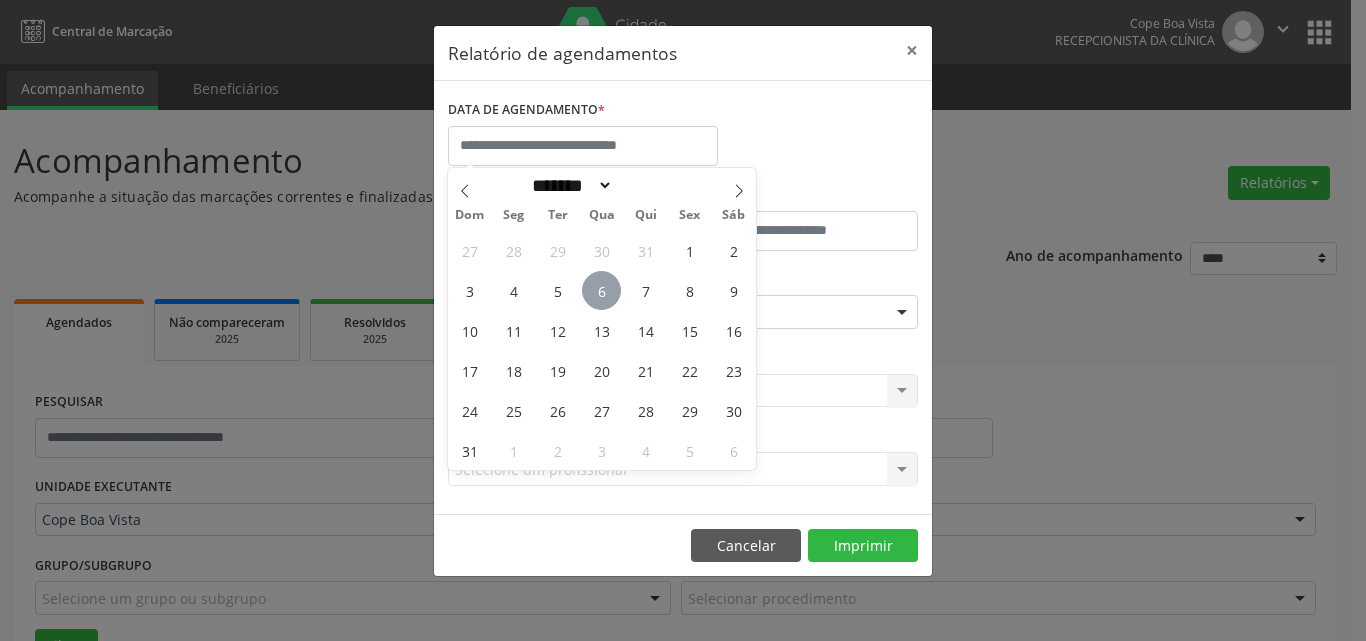click on "6" at bounding box center [601, 290] 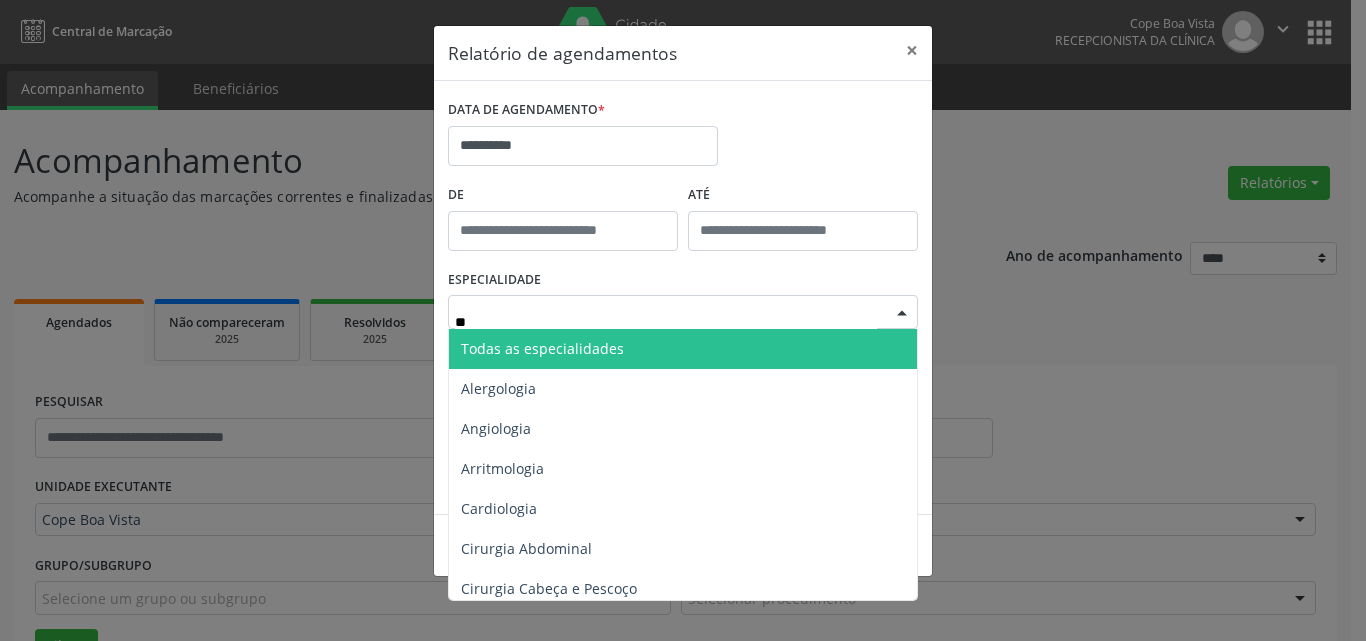type on "***" 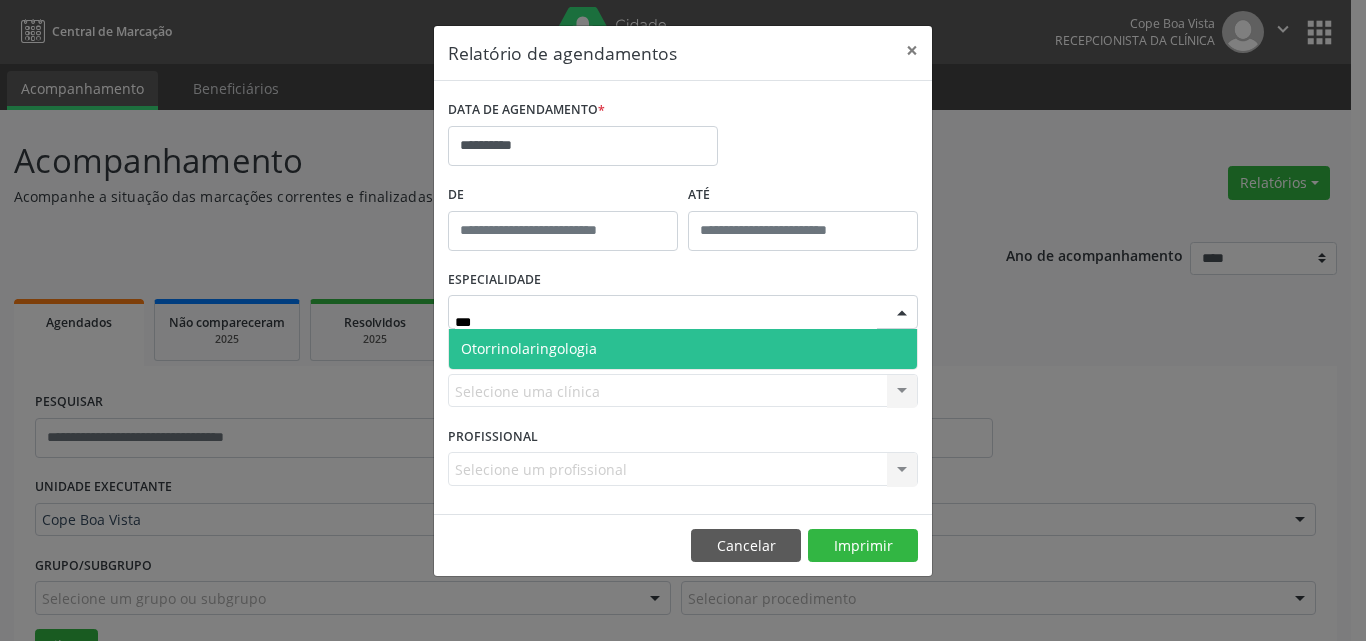 click on "Otorrinolaringologia" at bounding box center [529, 348] 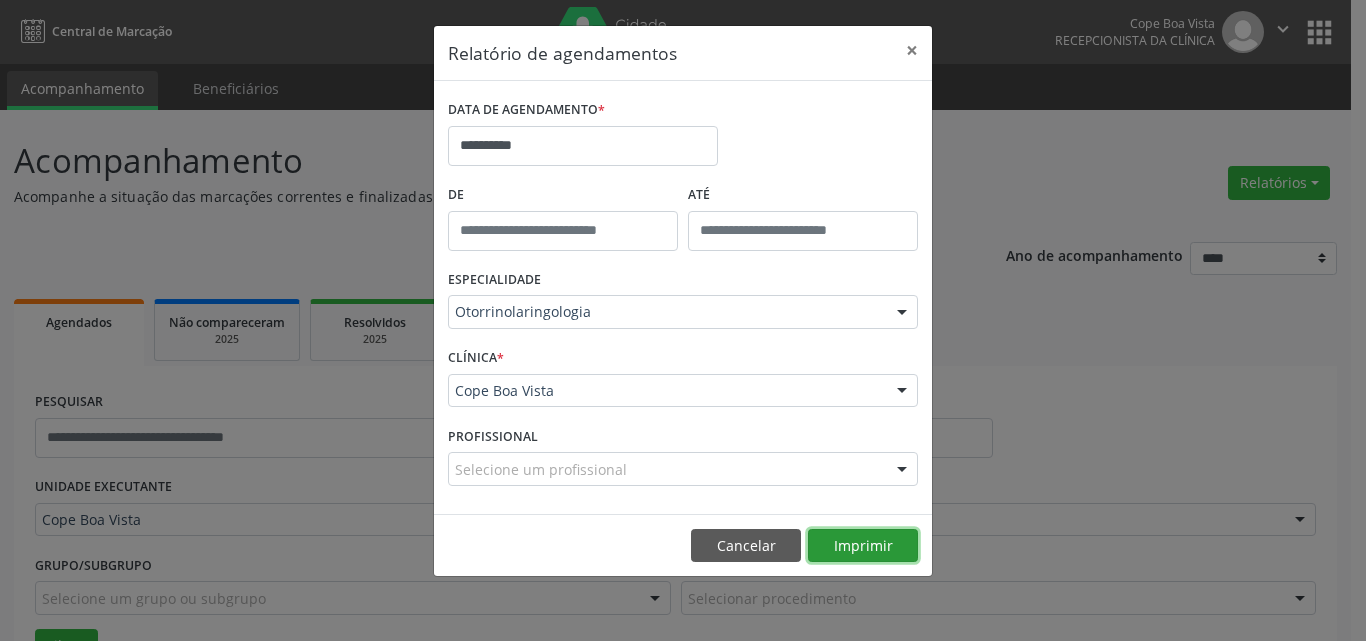 click on "Imprimir" at bounding box center (863, 546) 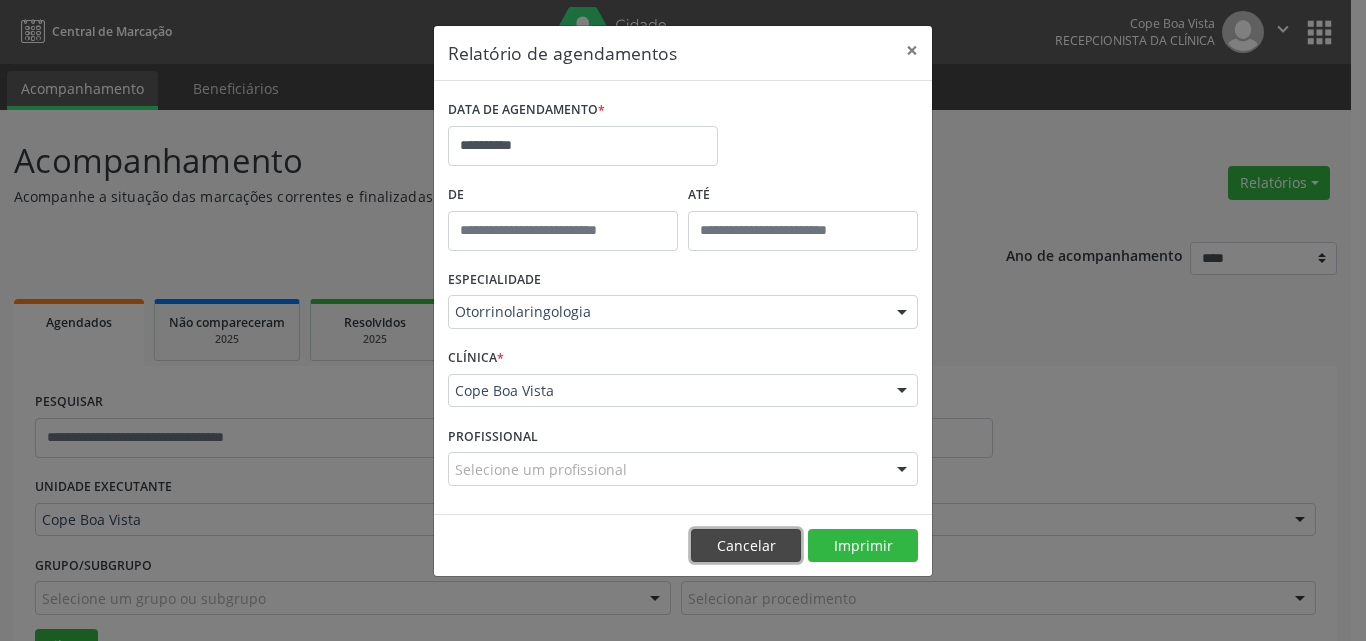 drag, startPoint x: 750, startPoint y: 542, endPoint x: 823, endPoint y: 288, distance: 264.28204 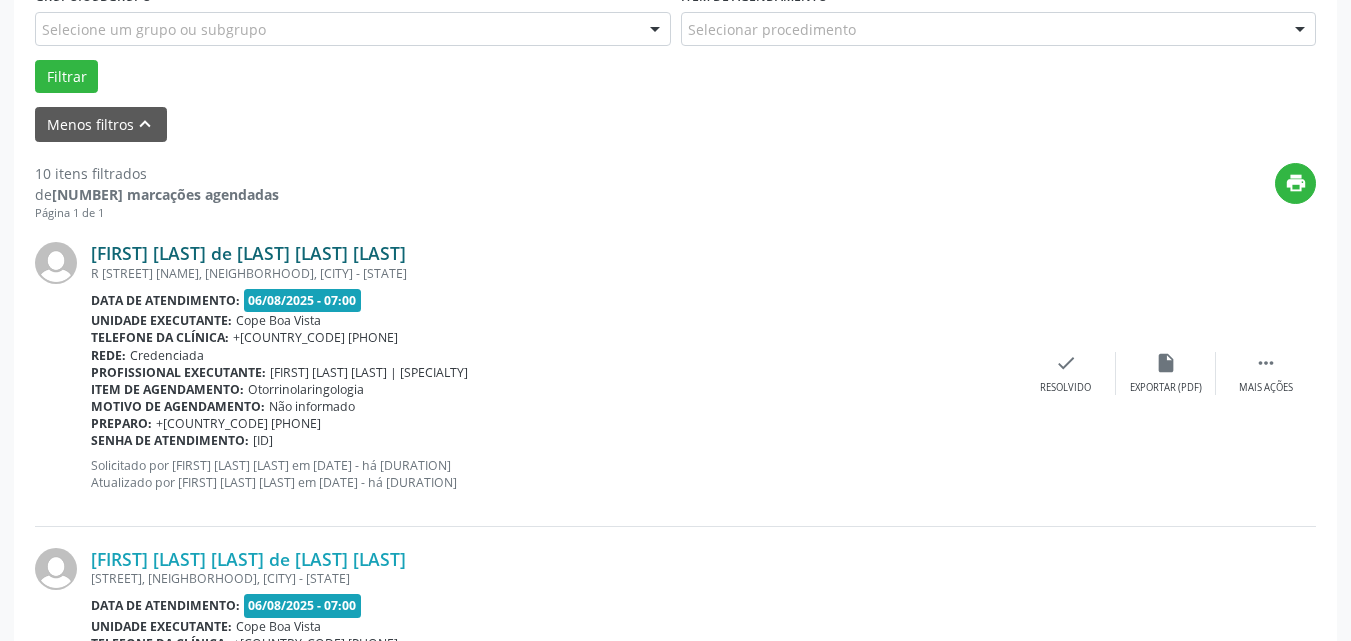 scroll, scrollTop: 600, scrollLeft: 0, axis: vertical 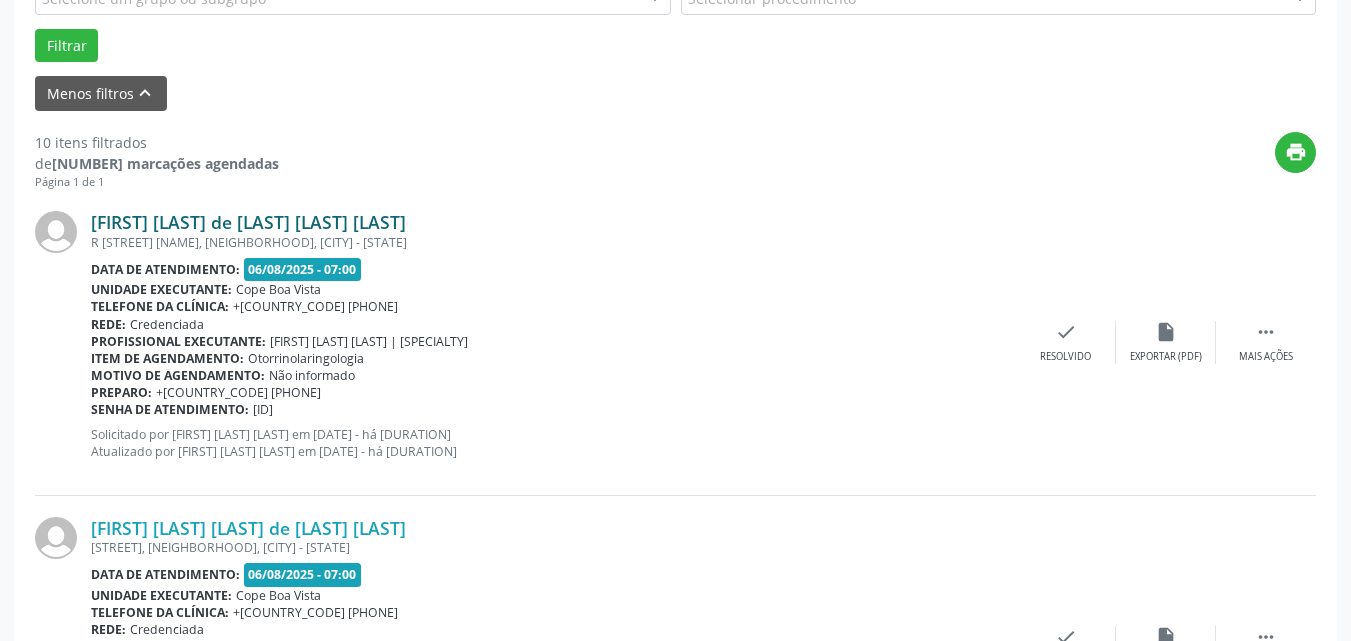 click on "[FIRST] [LAST] de [LAST] [LAST] [LAST]" at bounding box center (248, 222) 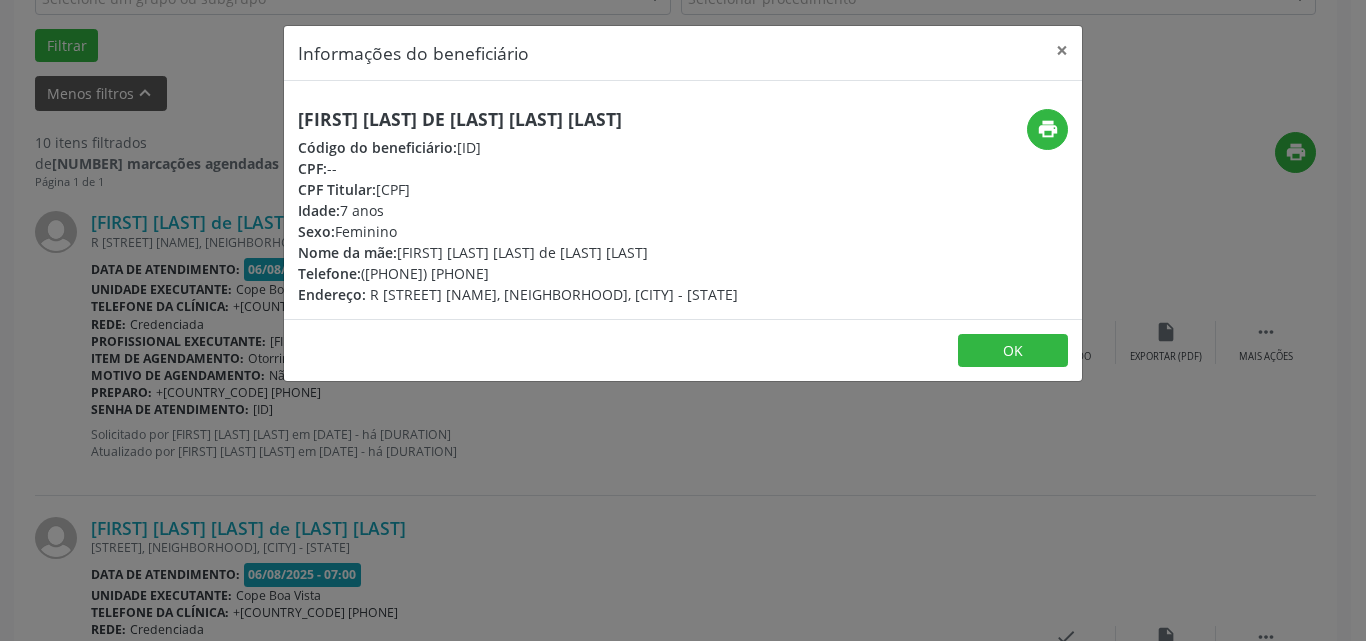 drag, startPoint x: 381, startPoint y: 190, endPoint x: 497, endPoint y: 182, distance: 116.275536 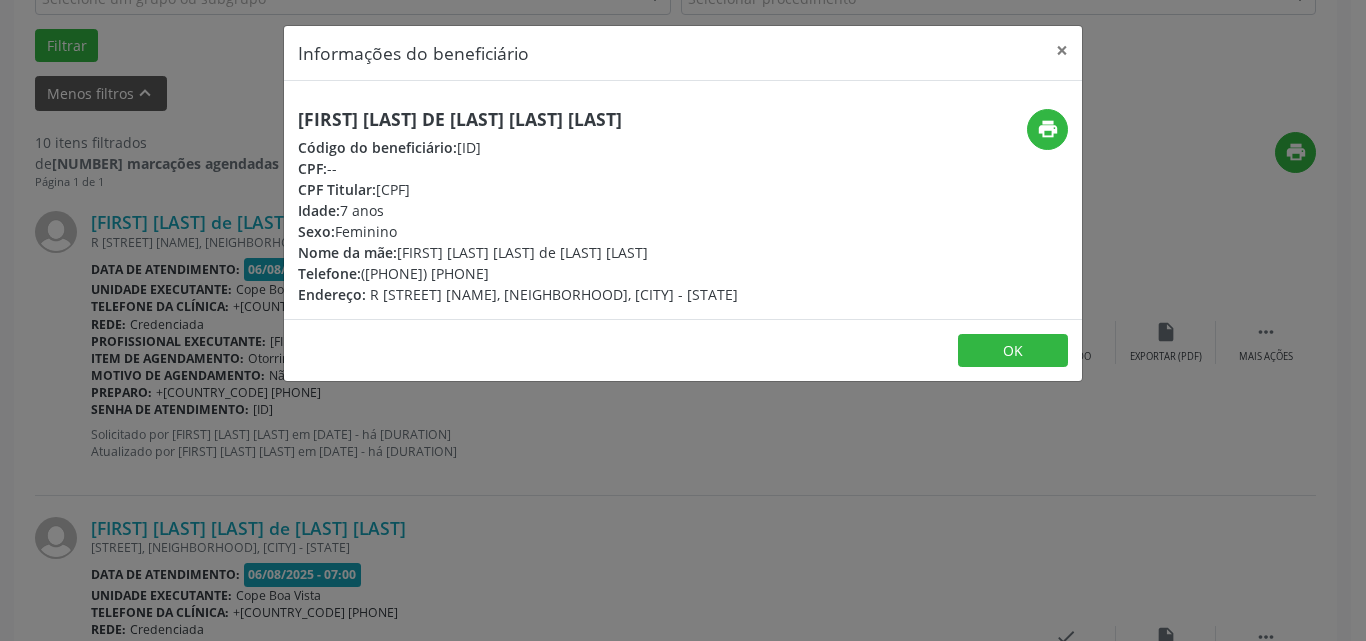 click on "Informações do beneficiário ×
[FIRST] [LAST] de [LAST] [LAST]
Código do beneficiário:
[ID]
CPF:
--
CPF Titular:
[CPF]
Idade:
[AGE] anos
Sexo:
Feminino
Nome da mãe:
[FIRST] [LAST] de [LAST] [LAST]
Telefone:
([PHONE]) [PHONE]
Endereço:
R [STREET], [NEIGHBORHOOD], [CITY] - [STATE]
print OK" at bounding box center [683, 320] 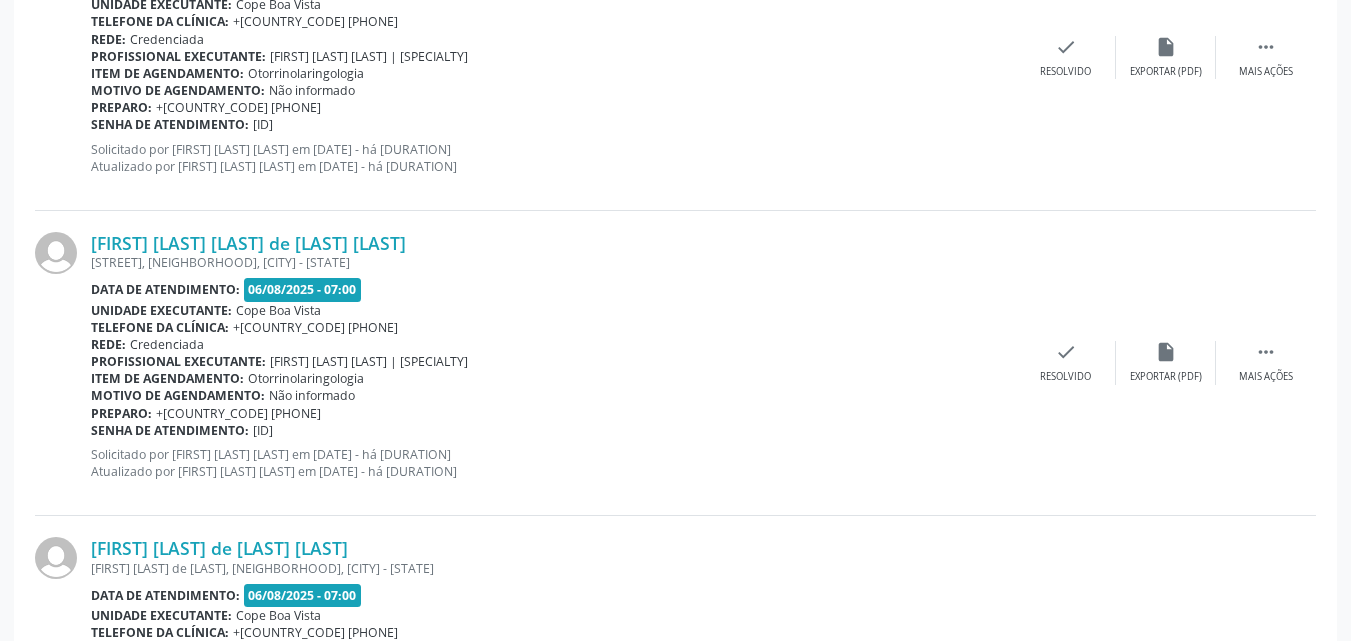 scroll, scrollTop: 900, scrollLeft: 0, axis: vertical 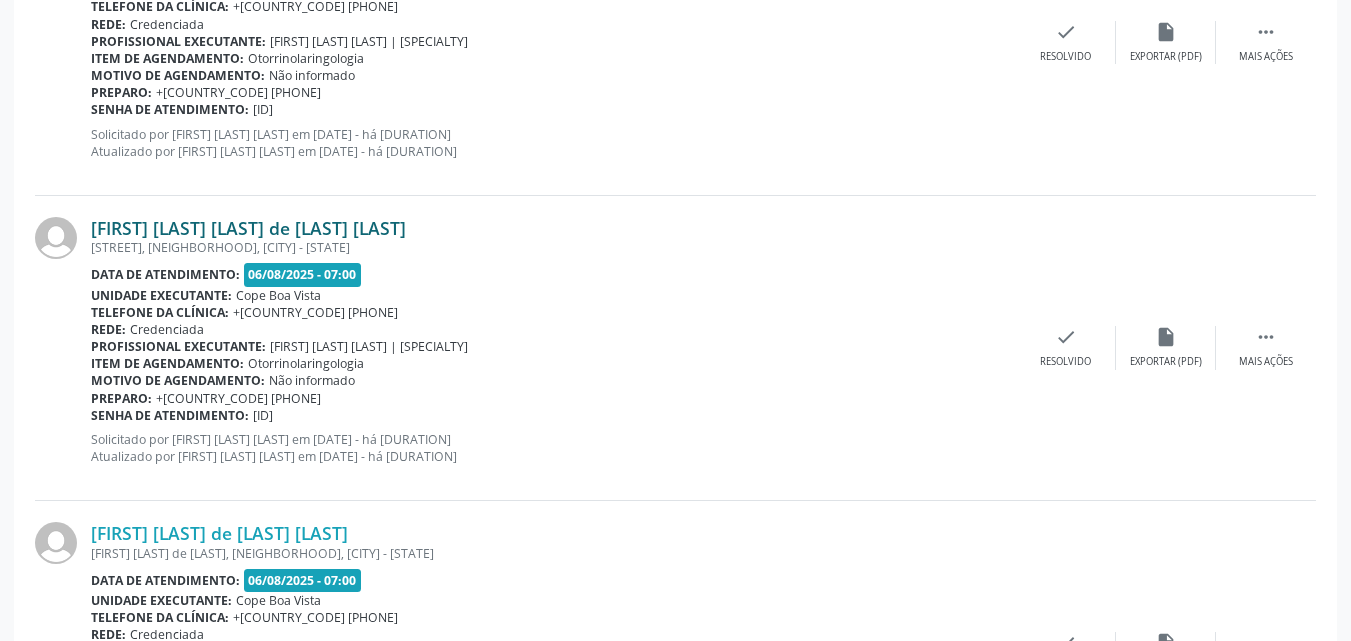 click on "[FIRST] [LAST] [LAST] de [LAST] [LAST]" at bounding box center [248, 228] 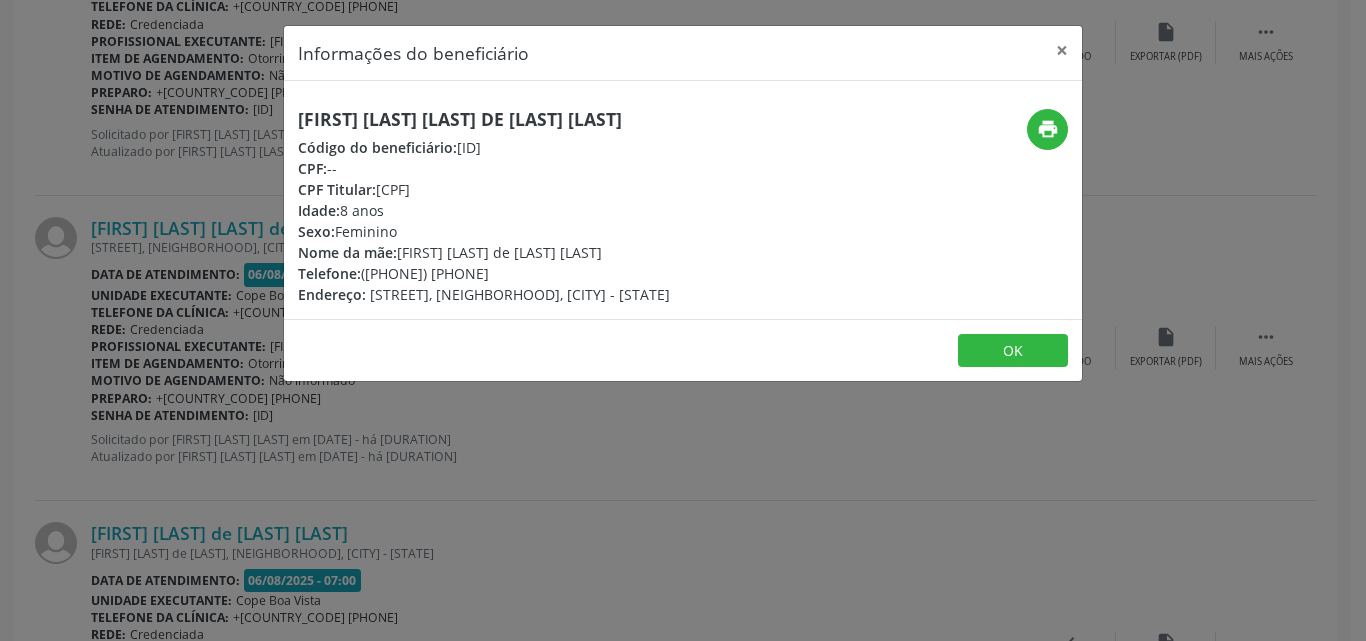 drag, startPoint x: 379, startPoint y: 189, endPoint x: 483, endPoint y: 186, distance: 104.04326 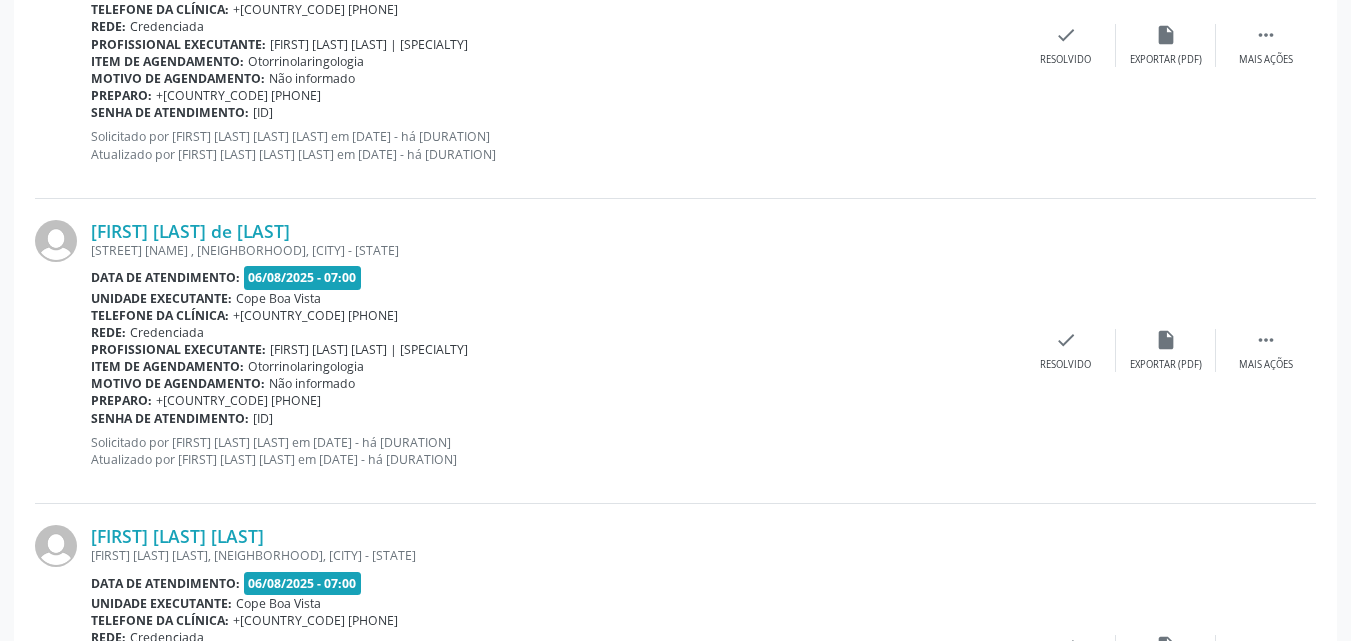 scroll, scrollTop: 2837, scrollLeft: 0, axis: vertical 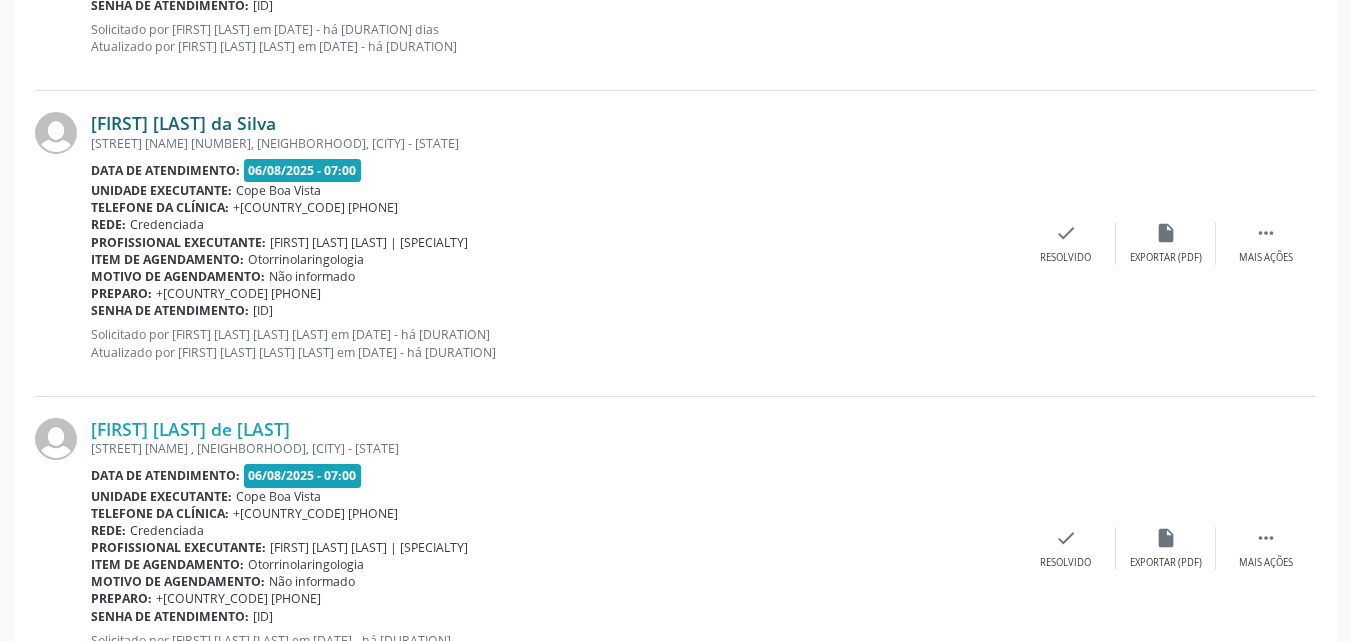 click on "[FIRST] [LAST] da Silva" at bounding box center [183, 123] 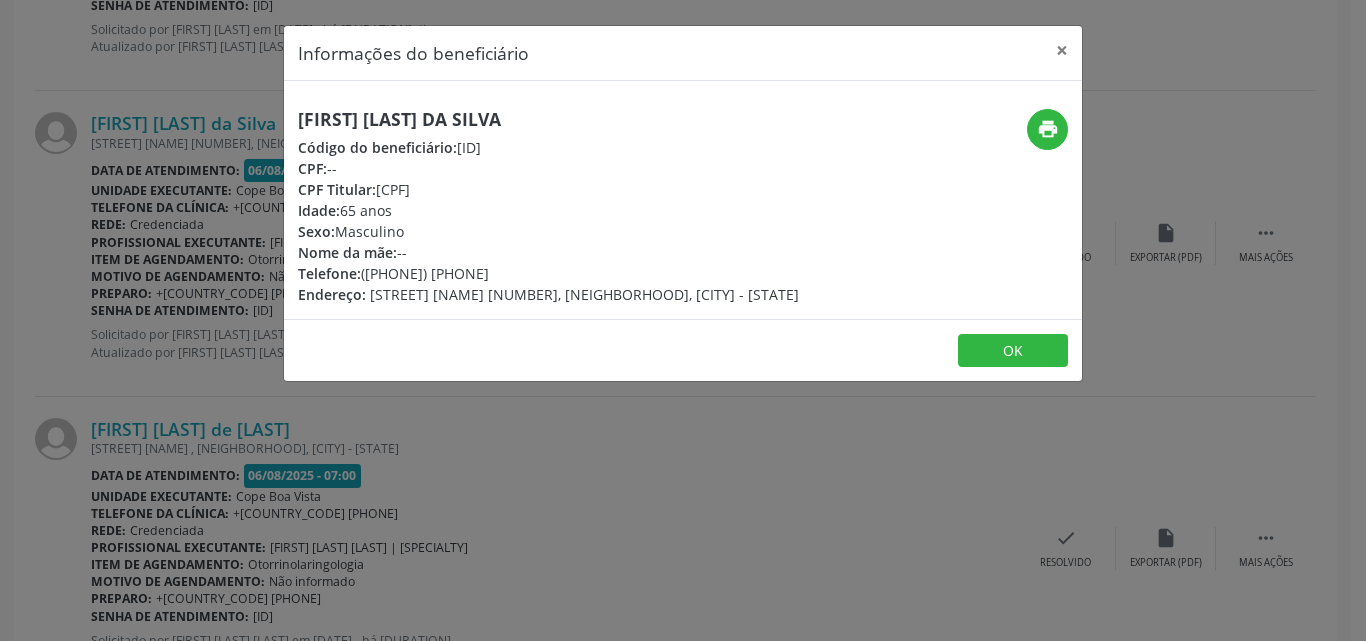 drag, startPoint x: 380, startPoint y: 193, endPoint x: 479, endPoint y: 189, distance: 99.08077 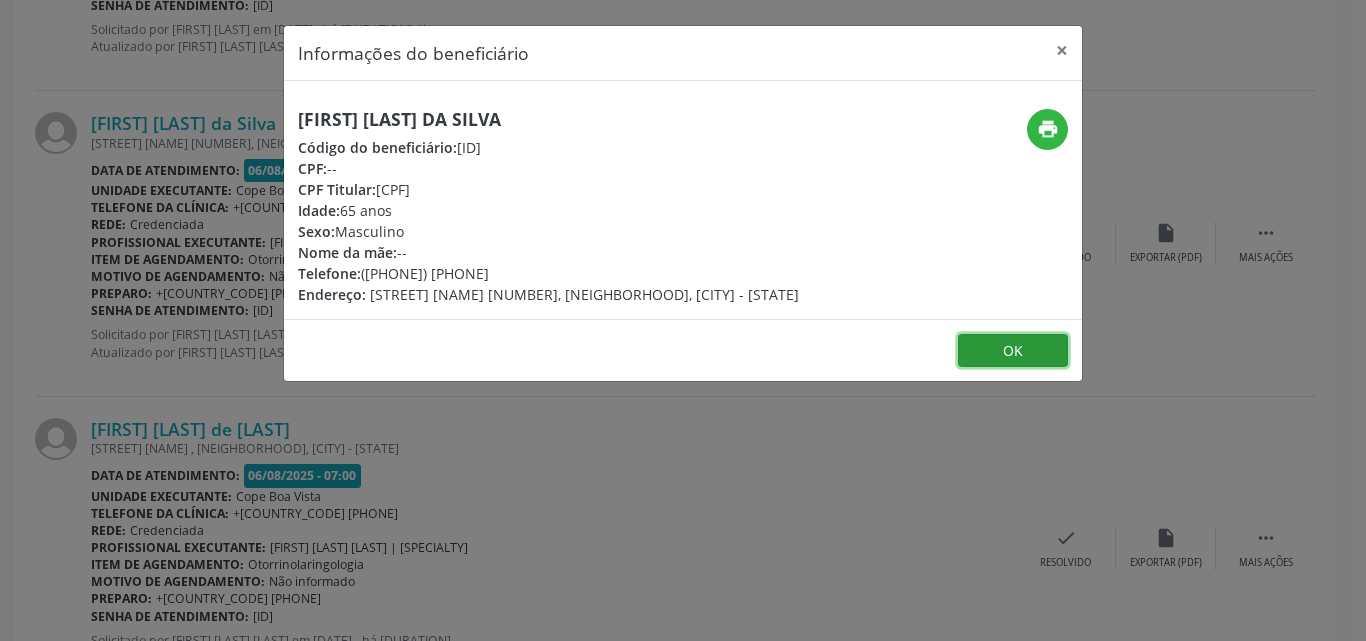 click on "OK" at bounding box center (1013, 351) 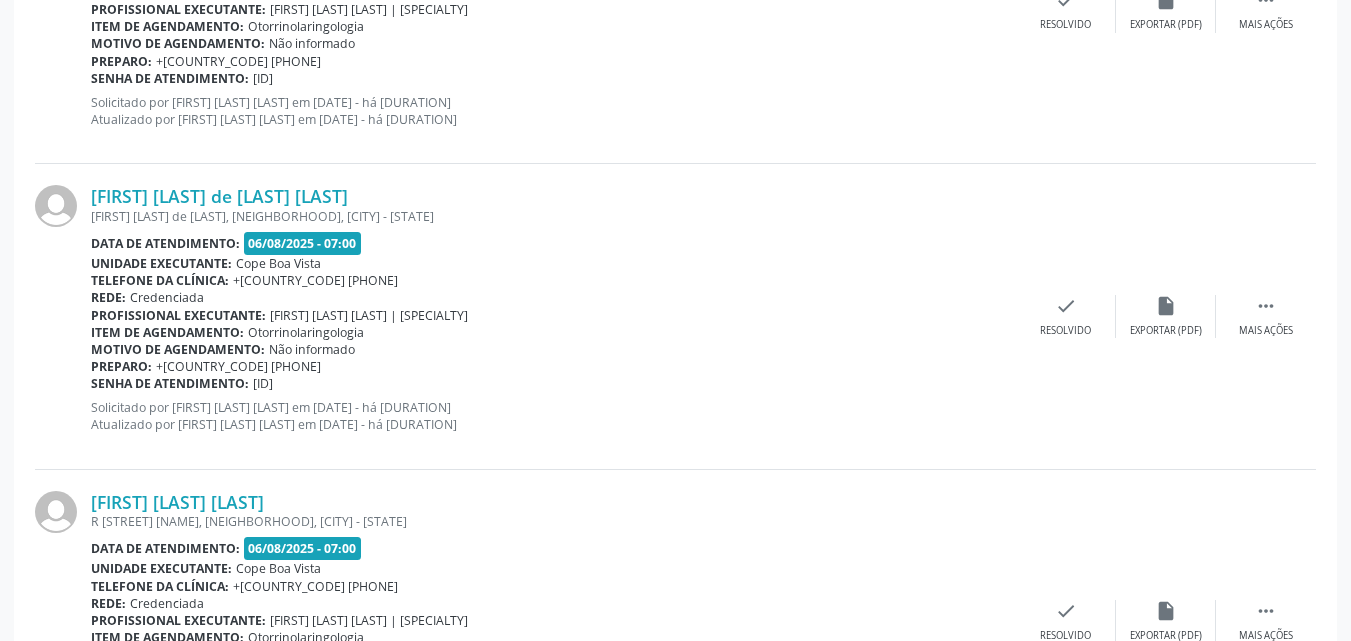 scroll, scrollTop: 1137, scrollLeft: 0, axis: vertical 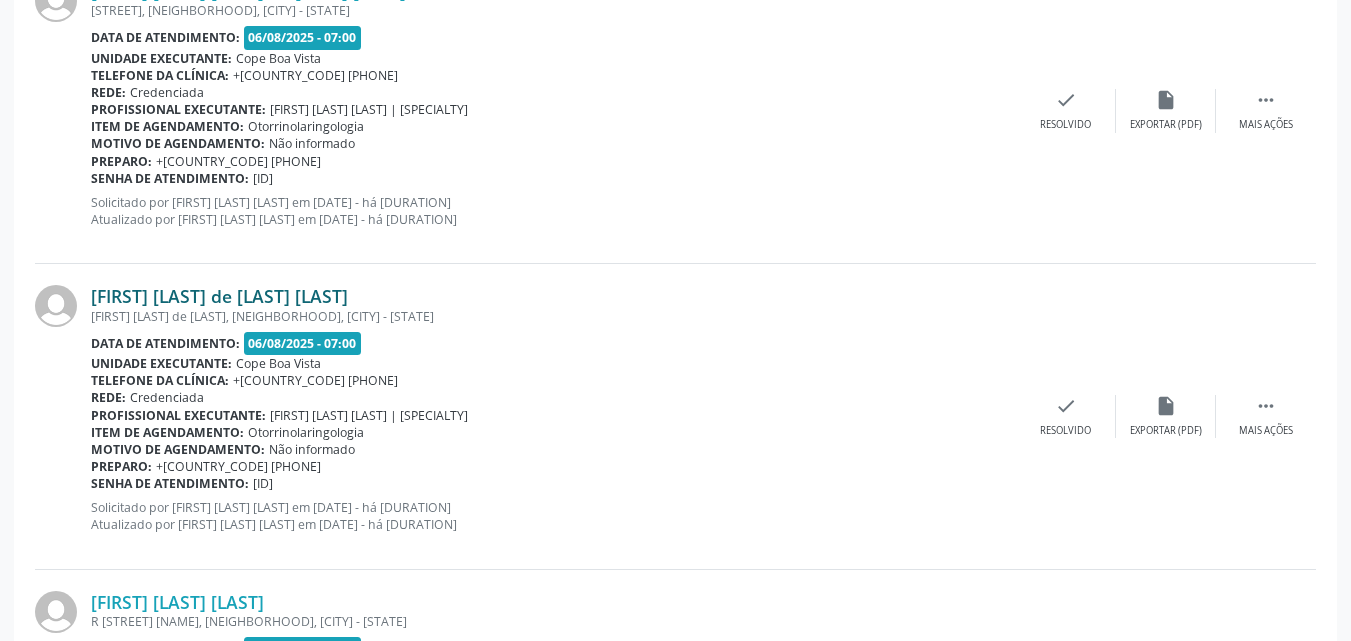 click on "[FIRST] [LAST] de [LAST] [LAST]" at bounding box center (219, 296) 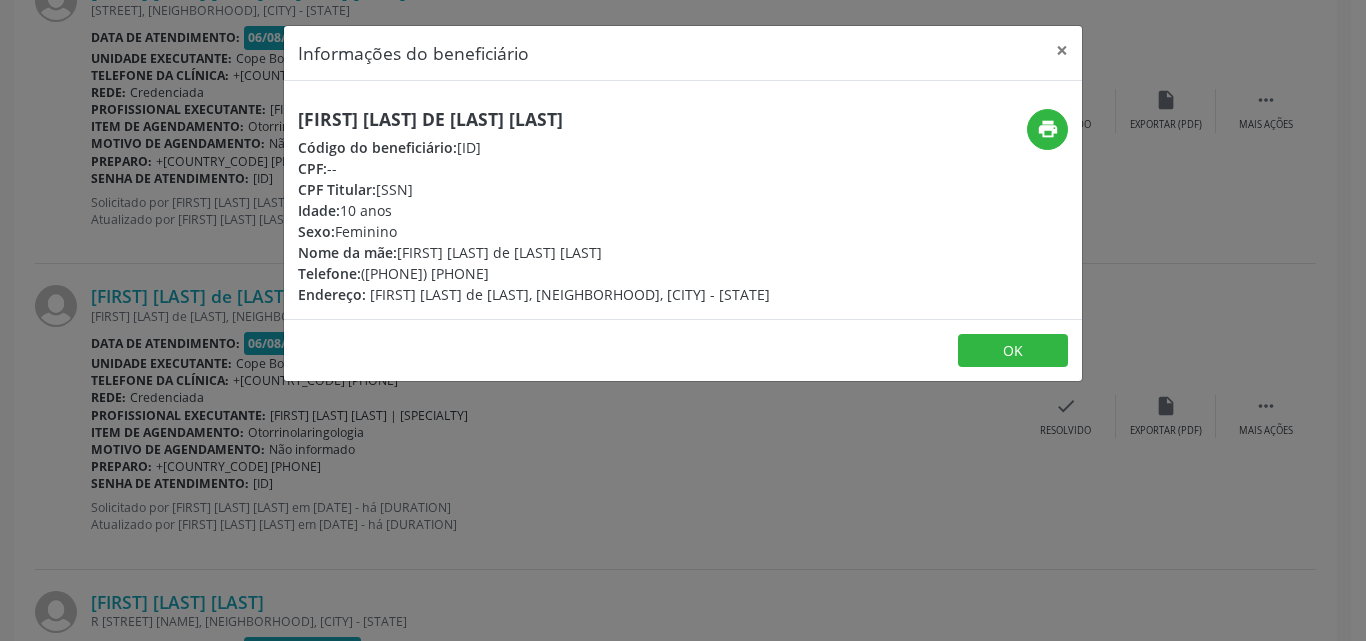 drag, startPoint x: 378, startPoint y: 187, endPoint x: 482, endPoint y: 180, distance: 104.23531 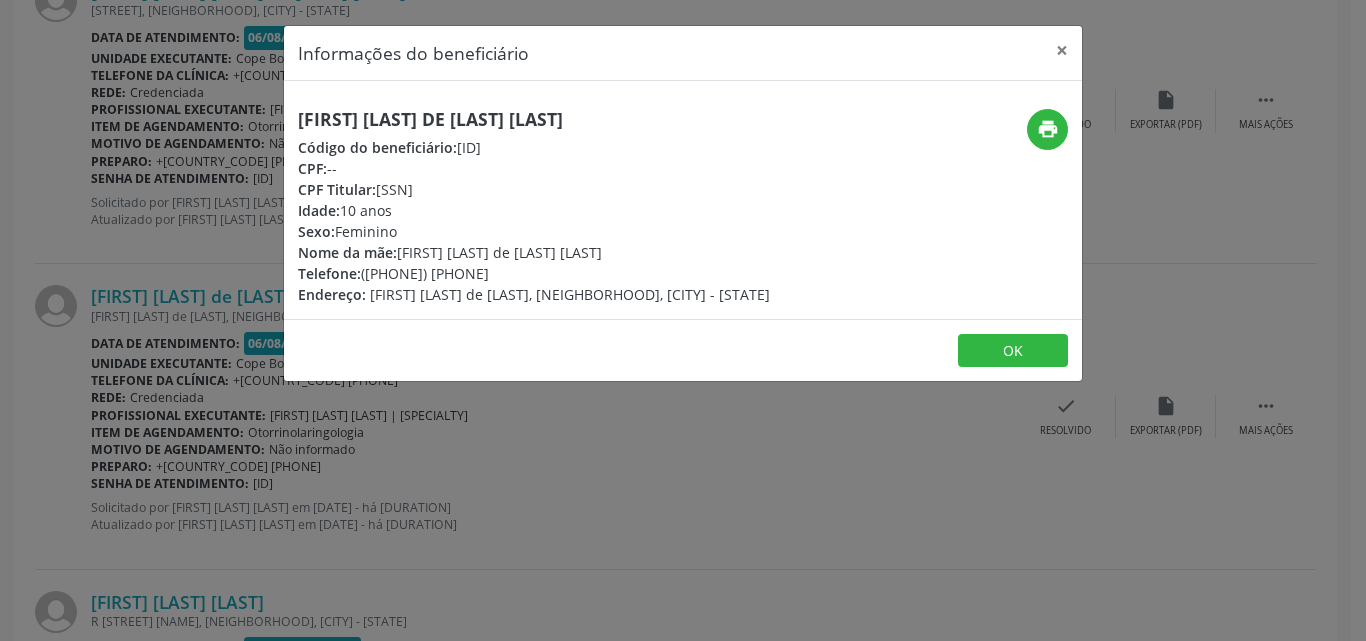 click on "Informações do beneficiário ×
[FIRST] [LAST] de [LAST] [LAST]
Código do beneficiário:
[ID]
CPF:
--
CPF Titular:
[CPF]
Idade:
[AGE] anos
Sexo:
Feminino
Nome da mãe:
[FIRST] [LAST] de [LAST] [LAST]
Telefone:
([PHONE]) [PHONE]
Endereço:
[FIRST] [LAST] de [LAST], [NEIGHBORHOOD], [CITY] - [STATE]
print OK" at bounding box center [683, 320] 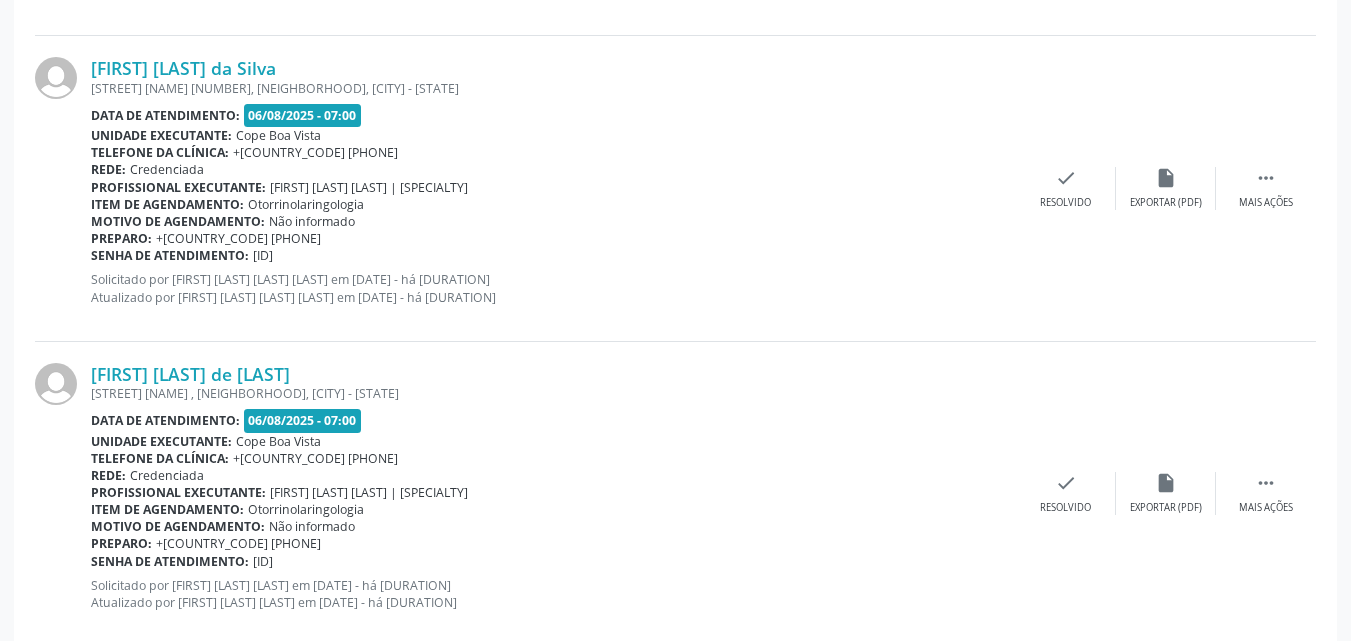 scroll, scrollTop: 2937, scrollLeft: 0, axis: vertical 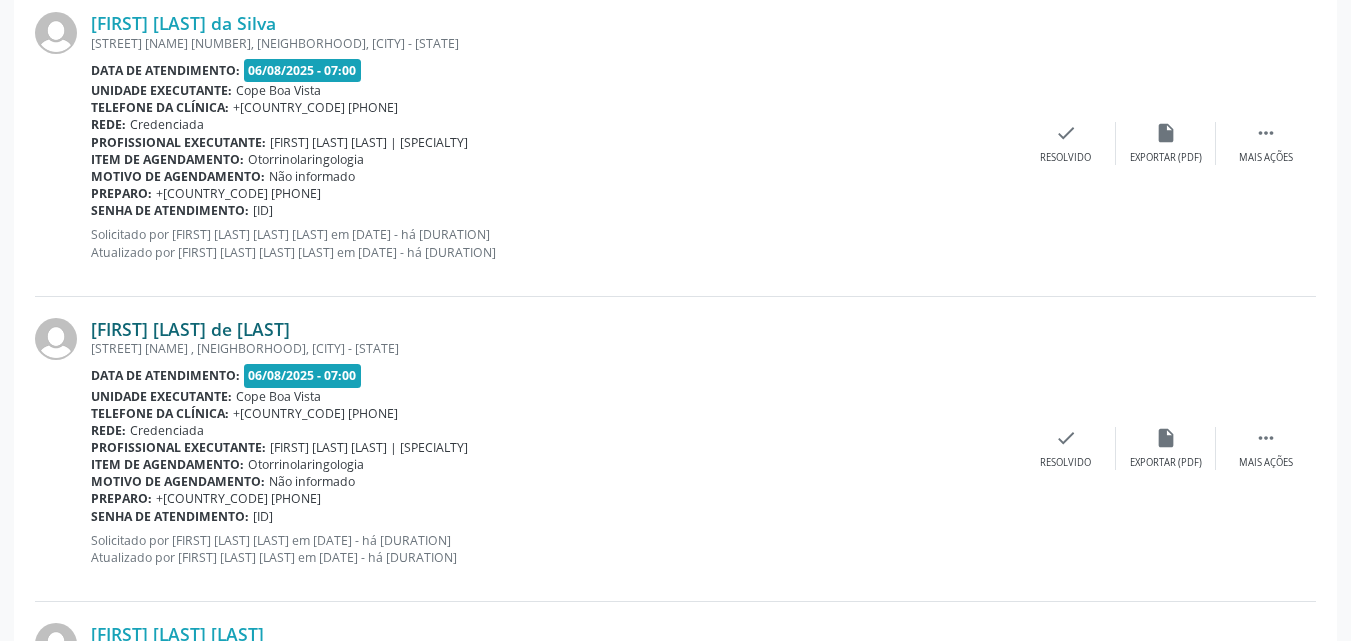 click on "[FIRST] [LAST] de [LAST]" at bounding box center [190, 329] 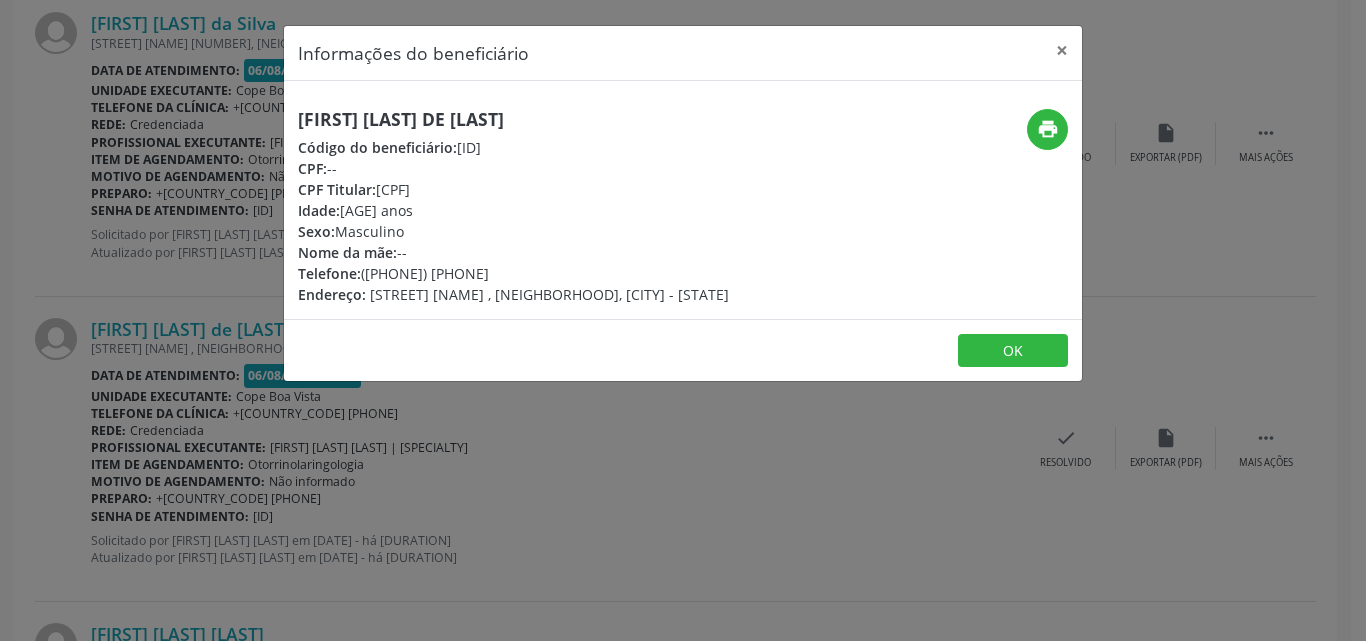drag, startPoint x: 382, startPoint y: 187, endPoint x: 482, endPoint y: 184, distance: 100.04499 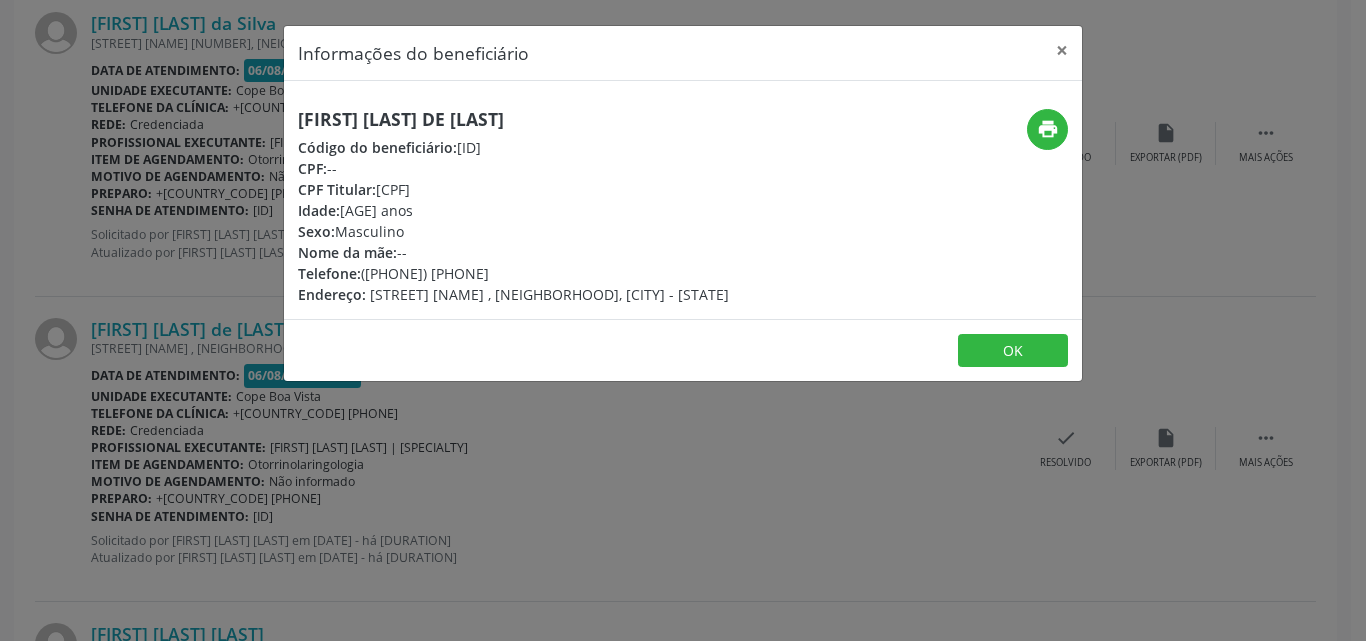 copy on "[CPF]" 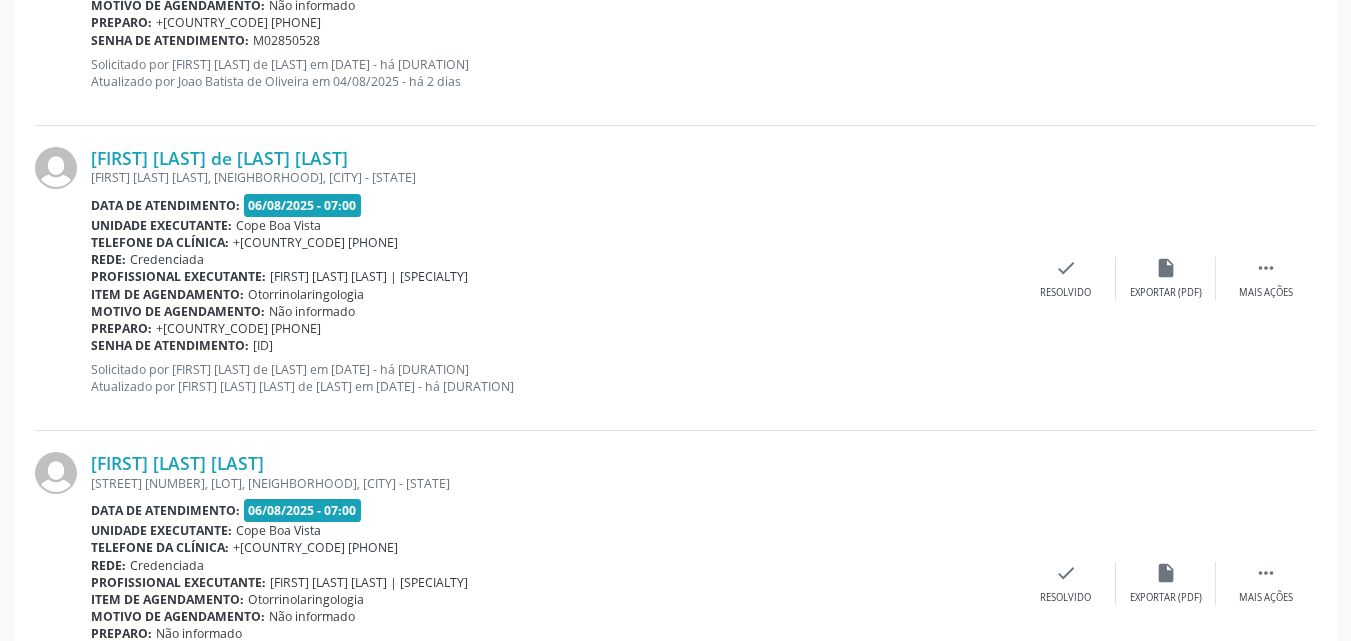 scroll, scrollTop: 1837, scrollLeft: 0, axis: vertical 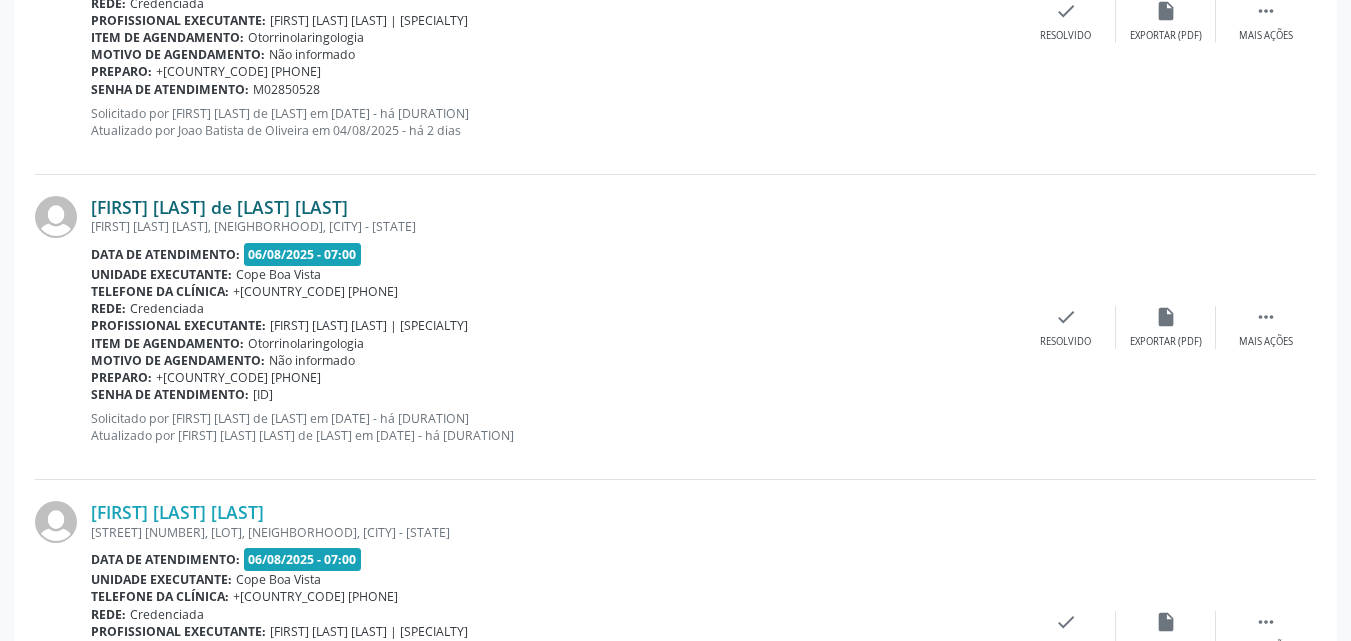 click on "[FIRST] [LAST] de [LAST] [LAST]" at bounding box center [219, 207] 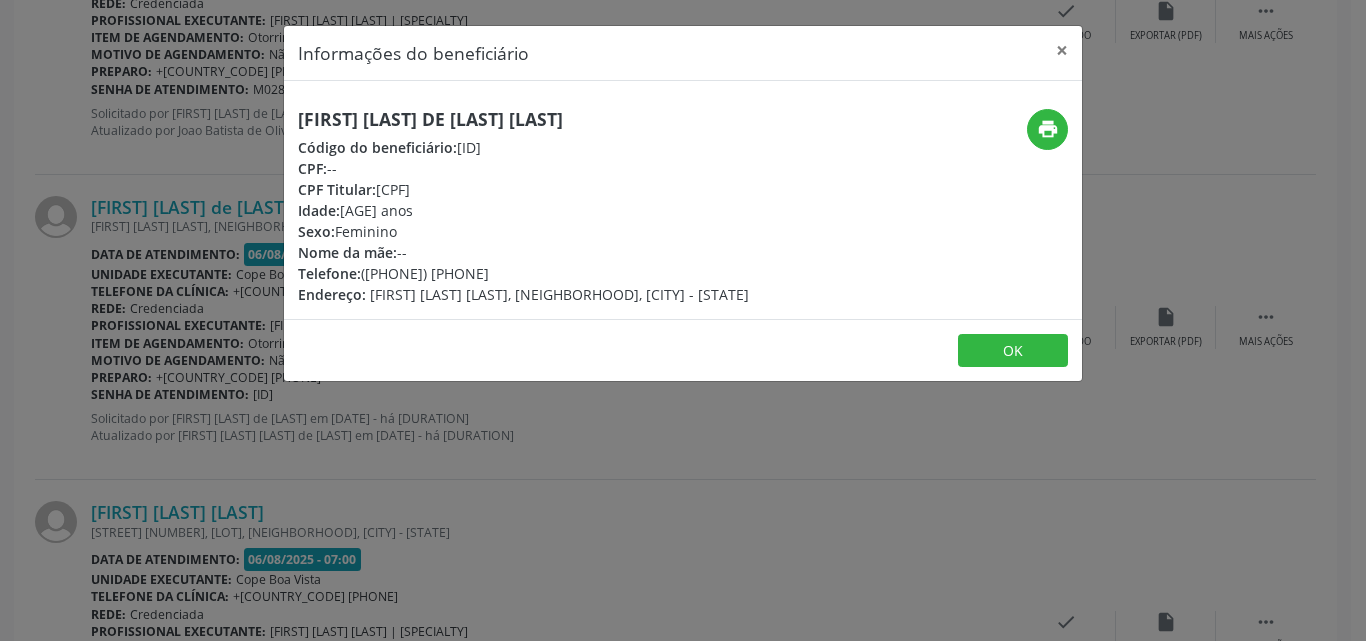 drag, startPoint x: 378, startPoint y: 189, endPoint x: 481, endPoint y: 186, distance: 103.04368 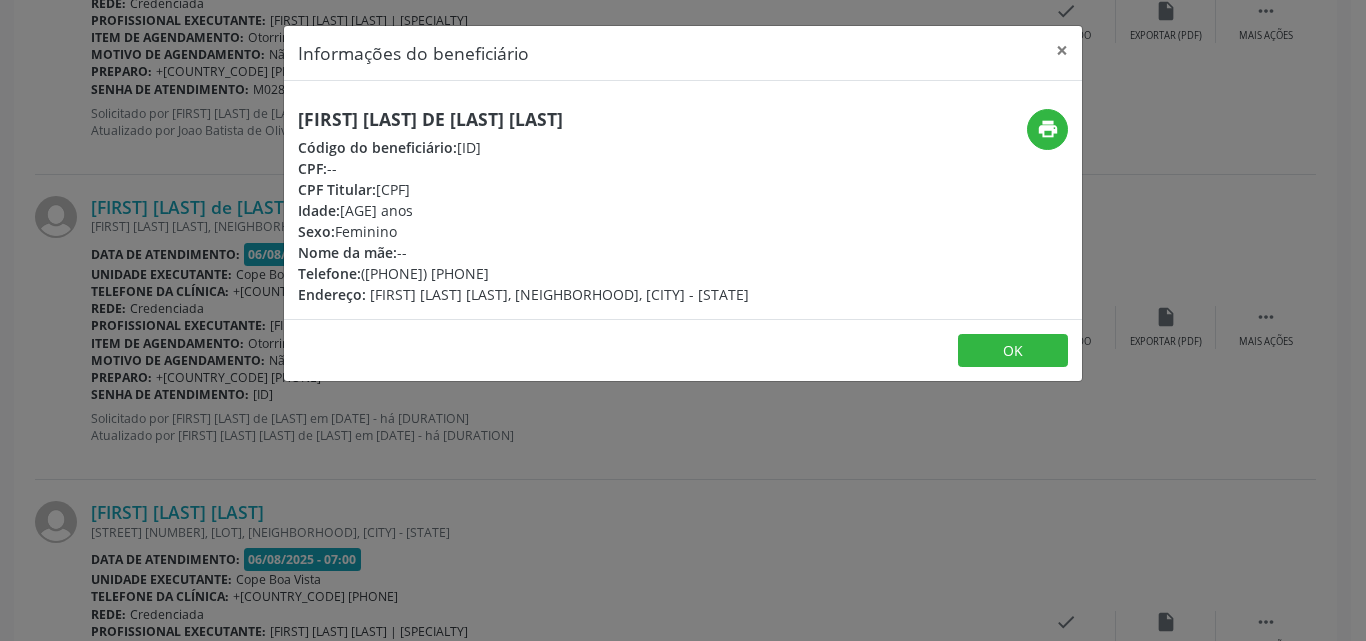 copy on "[CPF]" 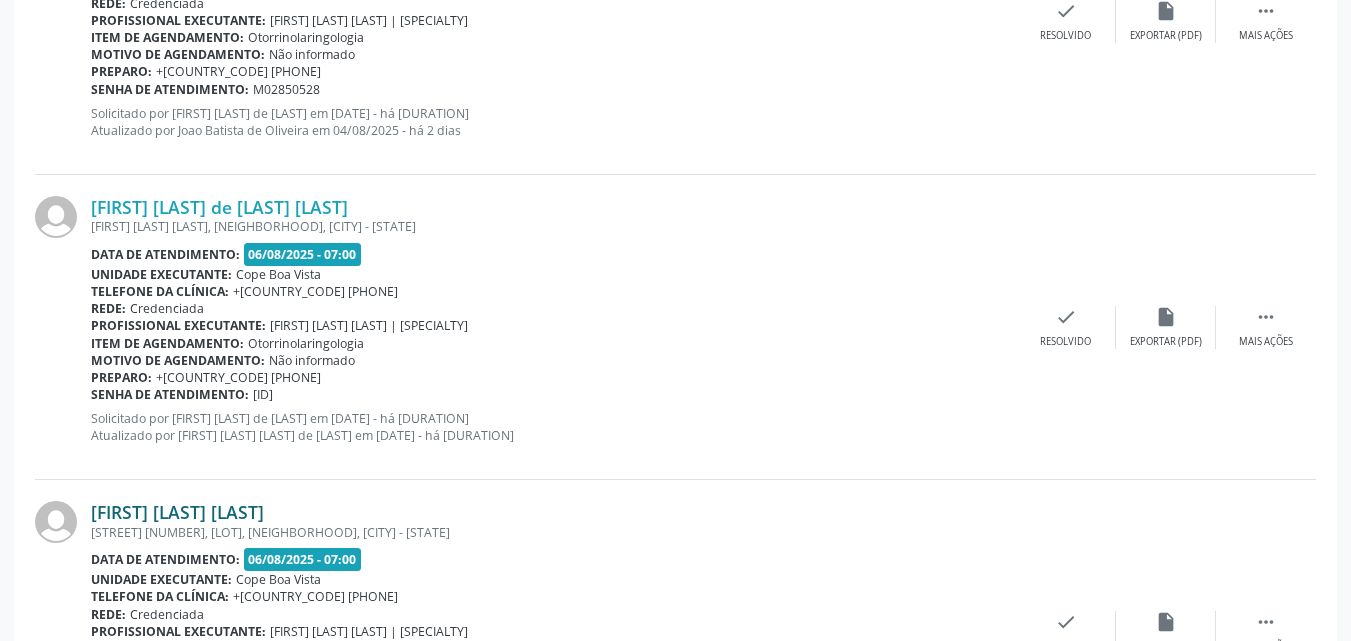 click on "[FIRST] [LAST] [LAST]" at bounding box center (177, 512) 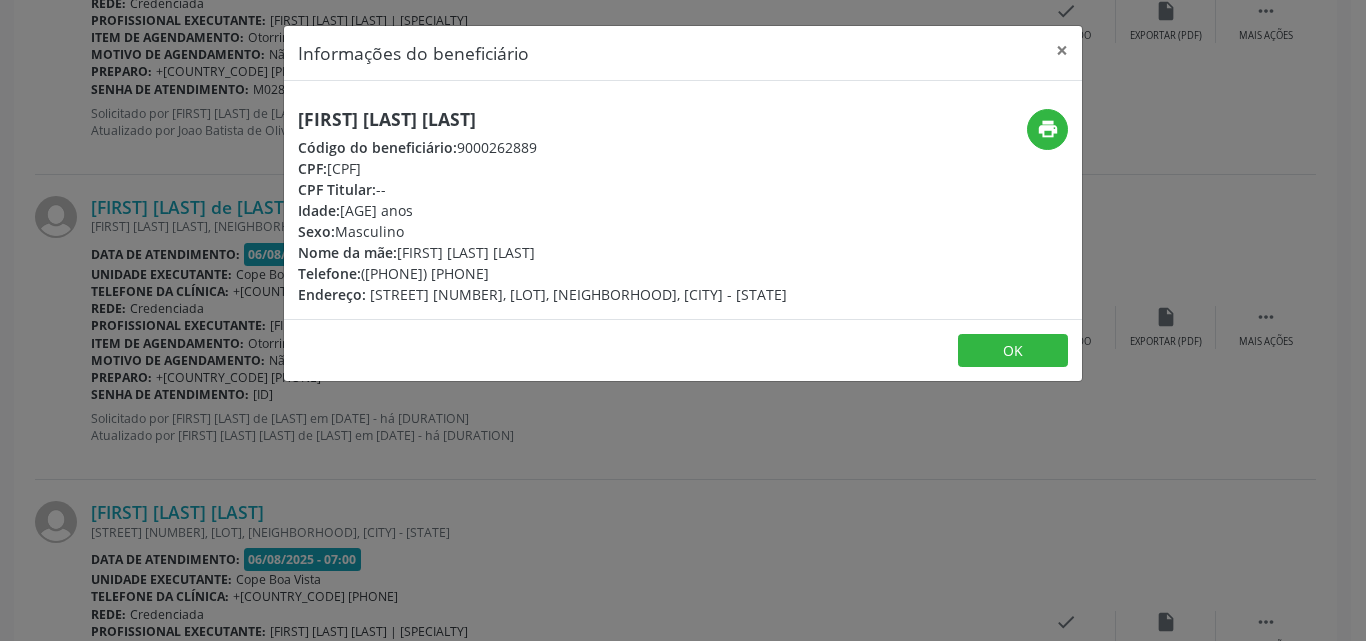 click on "[FIRST] [LAST] [LAST]" at bounding box center (542, 119) 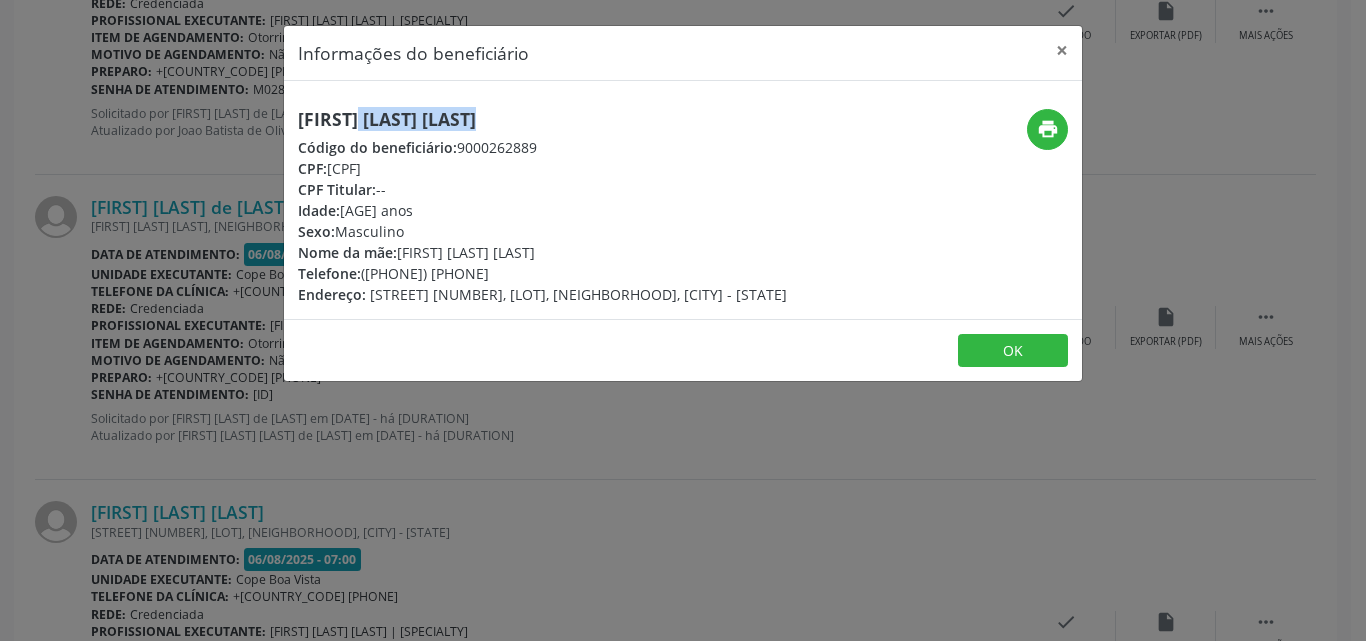 click on "[FIRST] [LAST] [LAST]" at bounding box center (542, 119) 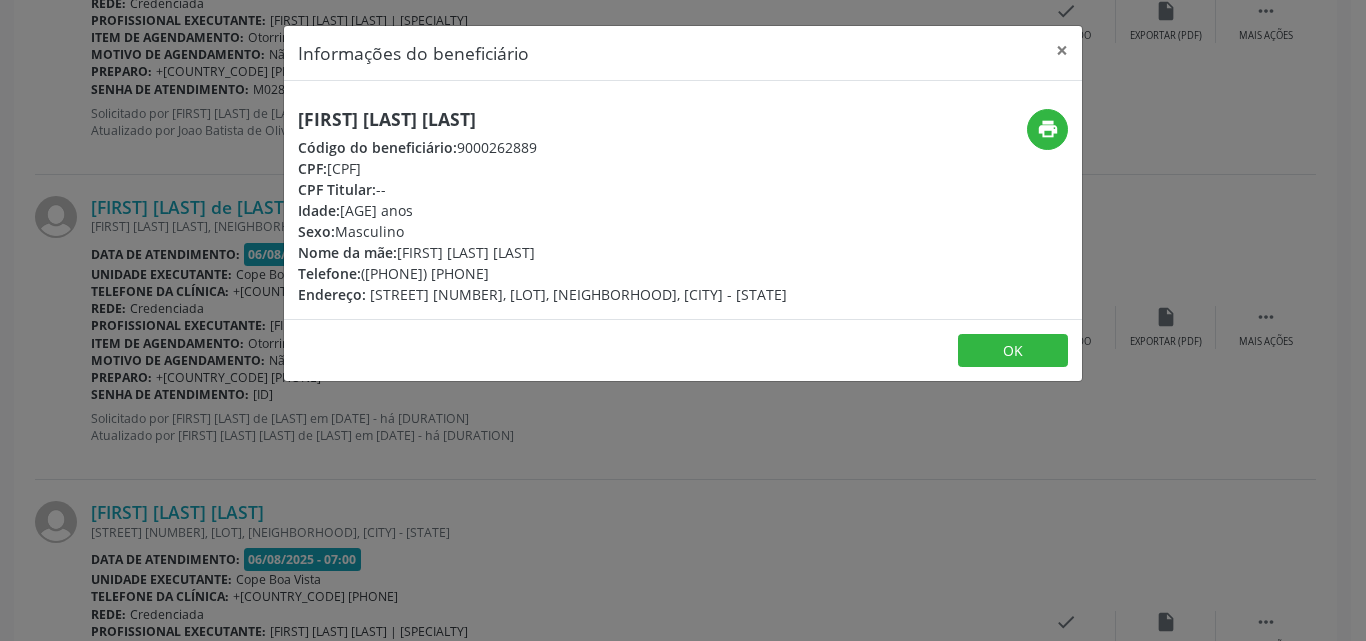 click on "Informações do beneficiário ×
[FIRST] [LAST] [LAST]
Código do beneficiário:
[NUMBER]
CPF:
[NUMBER]
CPF Titular:
--
Idade:
[AGE] anos
Sexo:
Masculino
Nome da mãe:
[FIRST] [LAST] [LAST]
Telefone:
([PHONE]) [PHONE]
Endereço:
[STREET] [NUMBER], [NEIGHBORHOOD], [CITY] - [STATE]
print OK" at bounding box center (683, 320) 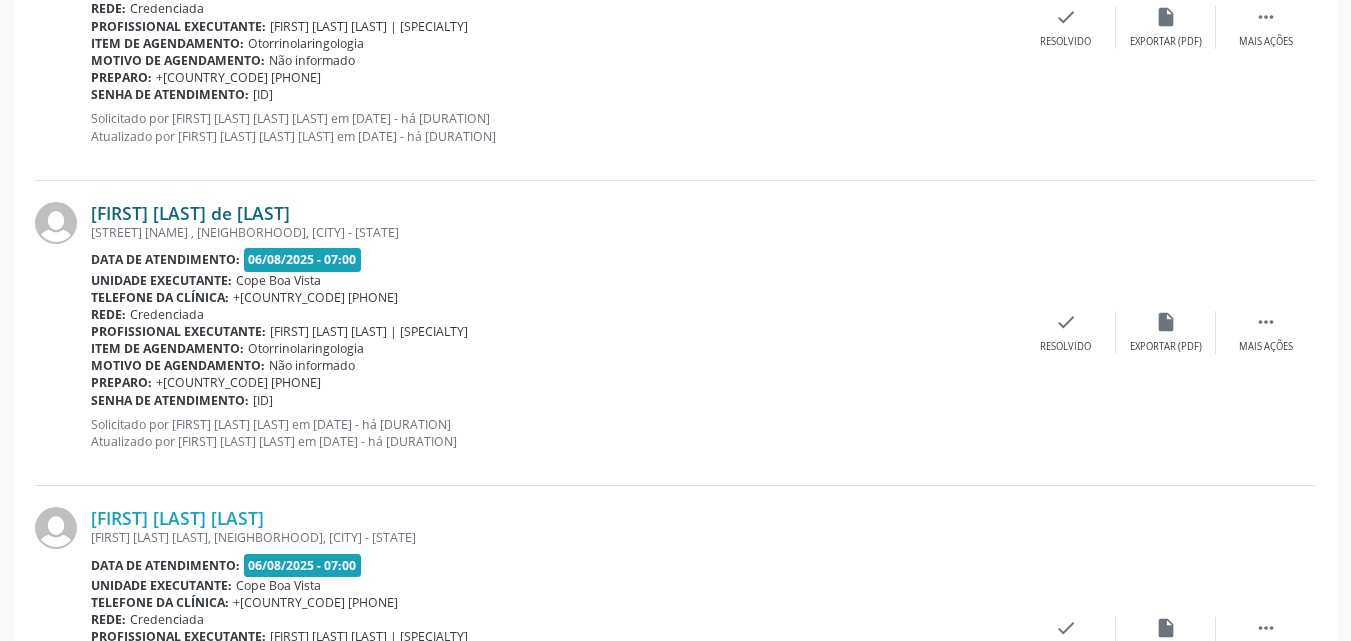 scroll, scrollTop: 3037, scrollLeft: 0, axis: vertical 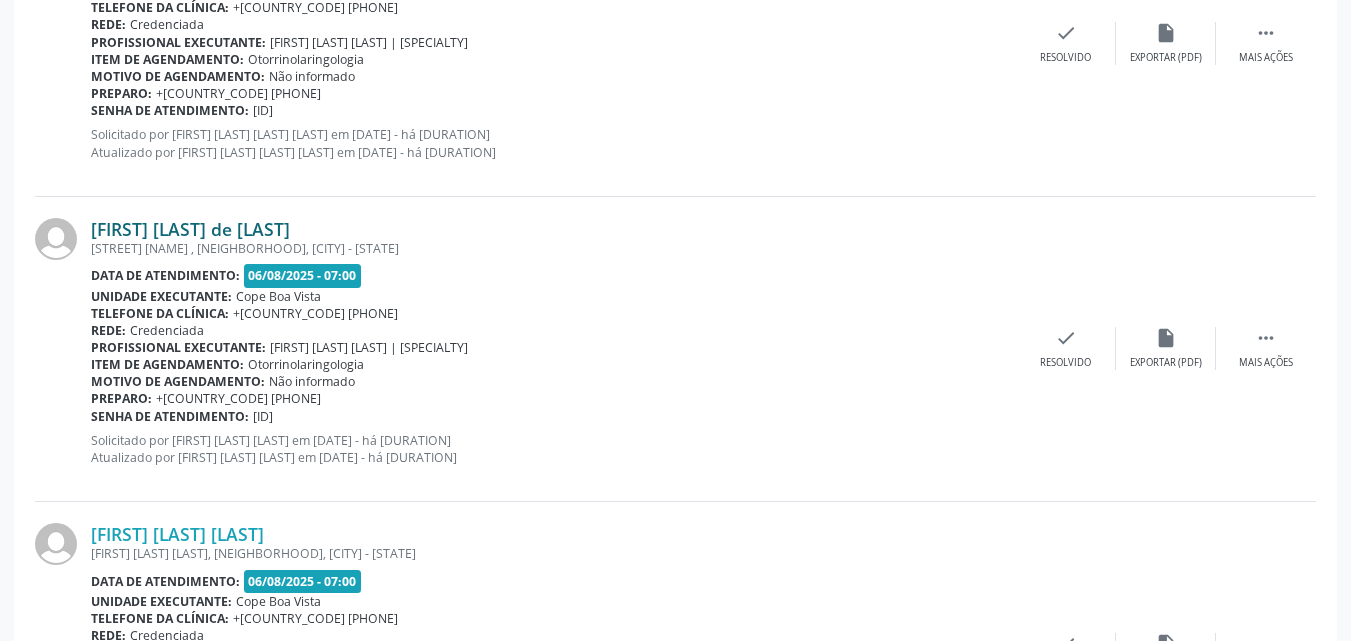 click on "[FIRST] [LAST] de [LAST]" at bounding box center [190, 229] 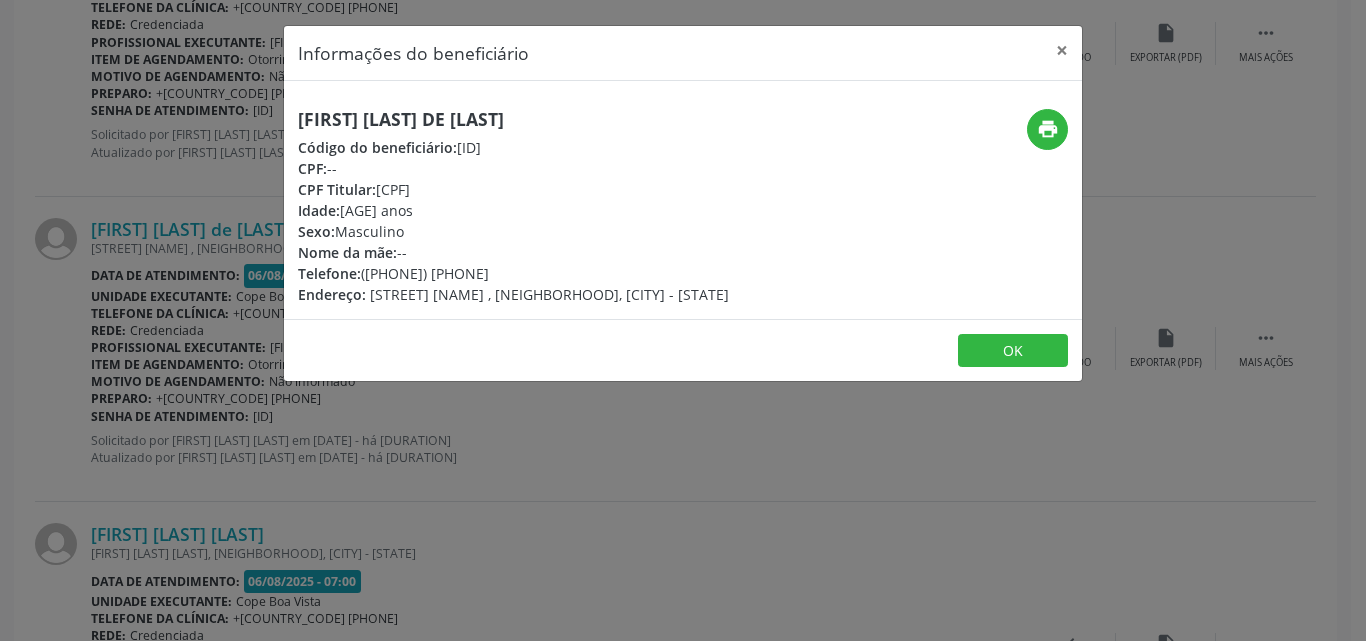 click on "[FIRST] [LAST] de [LAST]" at bounding box center [513, 119] 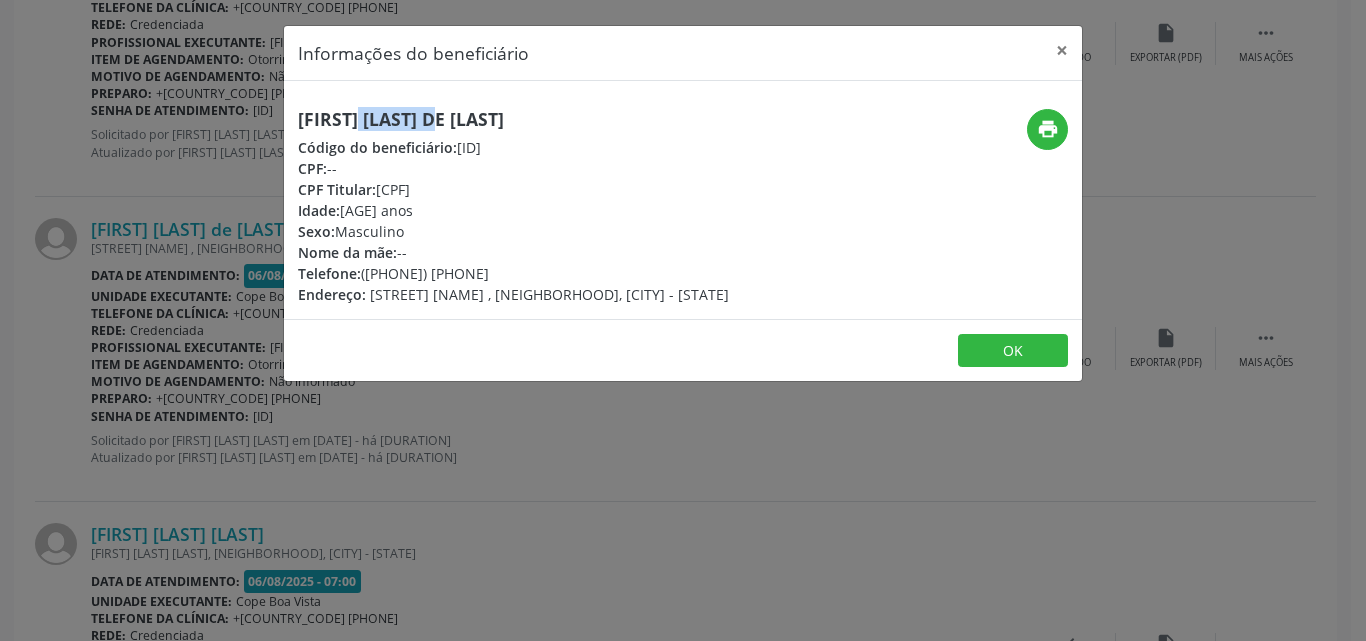 click on "[FIRST] [LAST] de [LAST]" at bounding box center (513, 119) 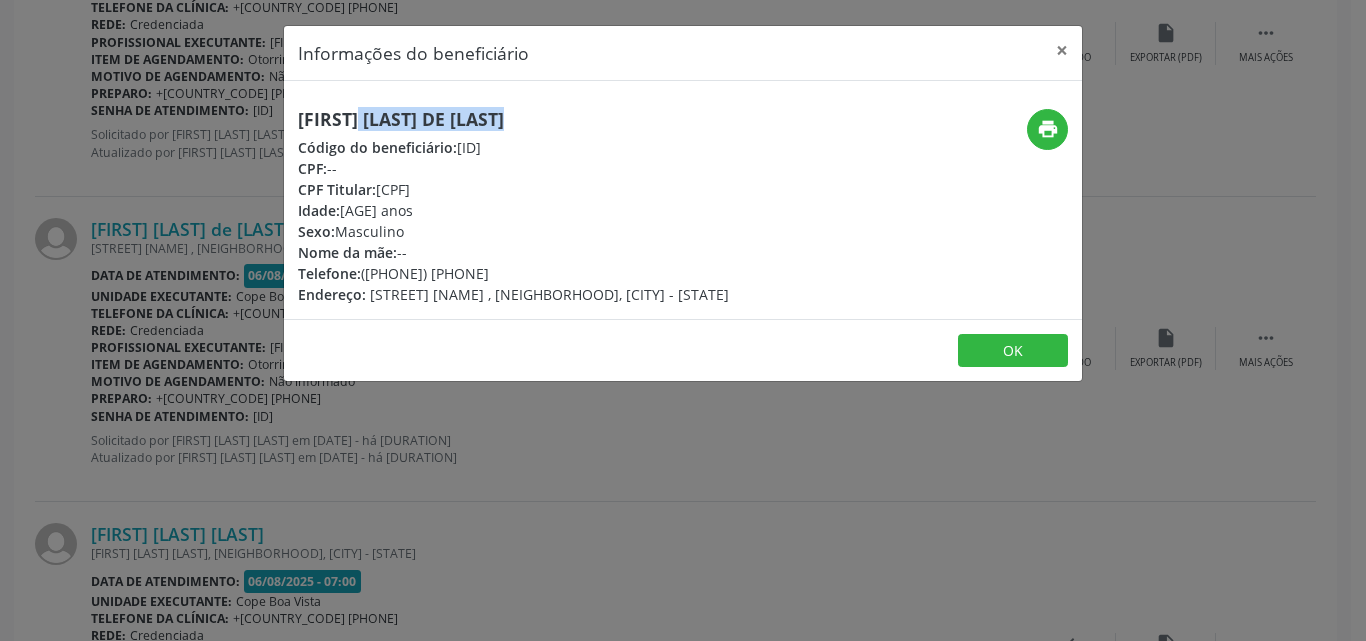 click on "[FIRST] [LAST] de [LAST]" at bounding box center (513, 119) 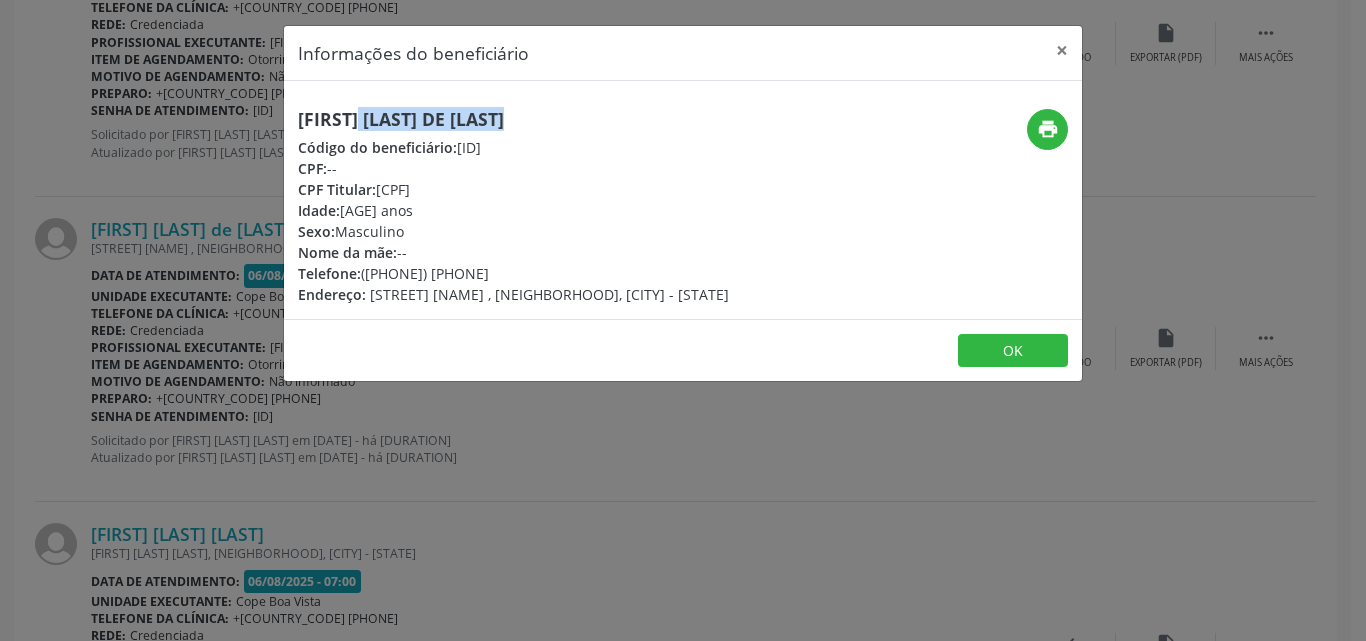 drag, startPoint x: 372, startPoint y: 273, endPoint x: 504, endPoint y: 264, distance: 132.30646 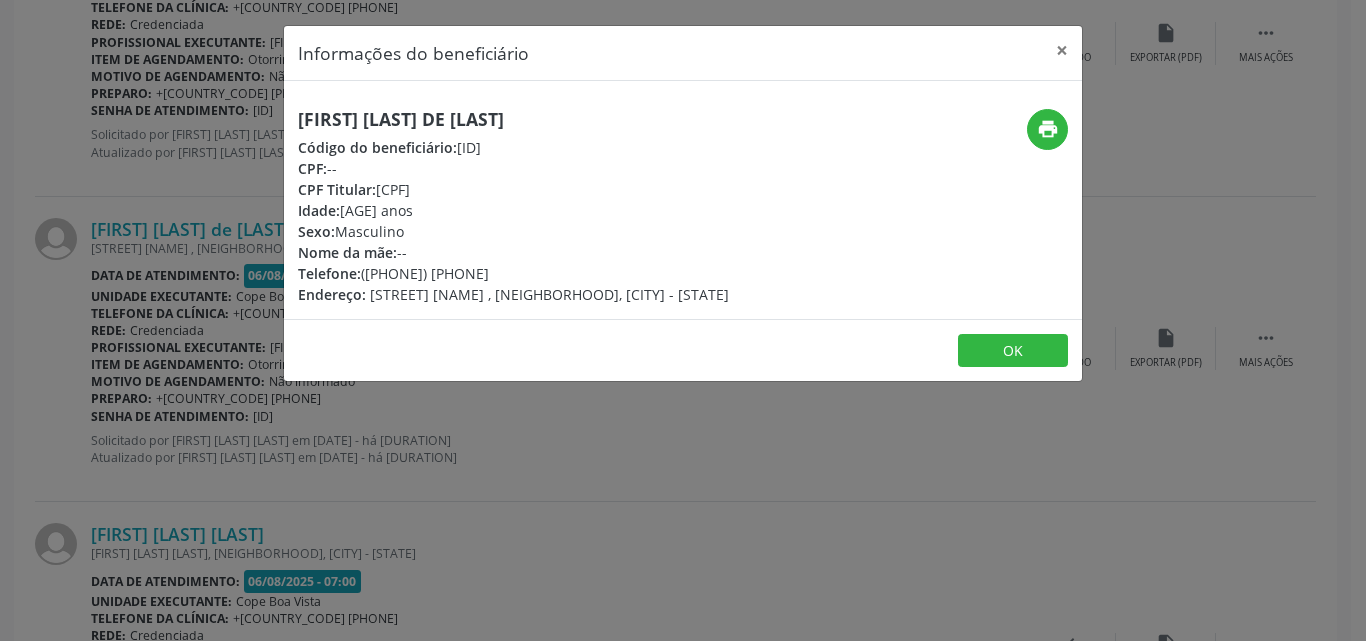 click on "Informações do beneficiário ×
[FIRST] [LAST] de [LAST]
Código do beneficiário:
[ID]
CPF:
--
CPF Titular:
[CPF]
Idade:
[AGE] anos
Sexo:
Masculino
Nome da mãe:
--
Telefone:
([PHONE]) [PHONE]
Endereço:
RUA [STREET] [NAME] , [NEIGHBORHOOD], [CITY] - [STATE]
print OK" at bounding box center (683, 320) 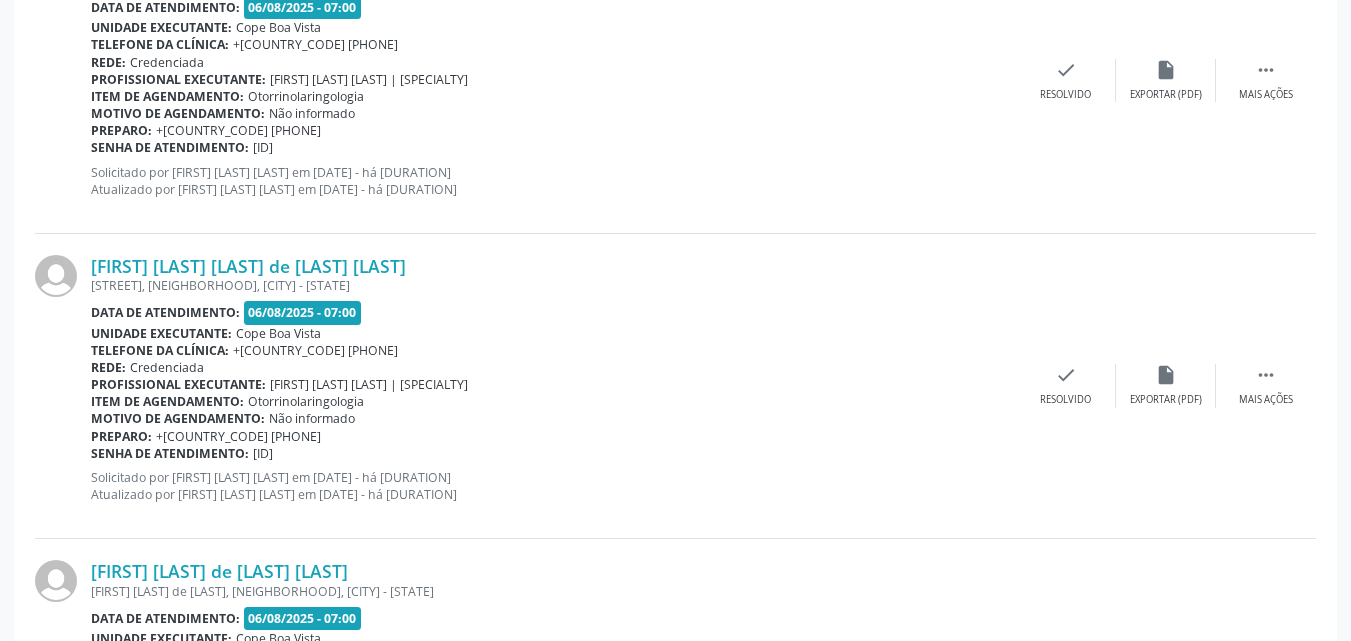 scroll, scrollTop: 837, scrollLeft: 0, axis: vertical 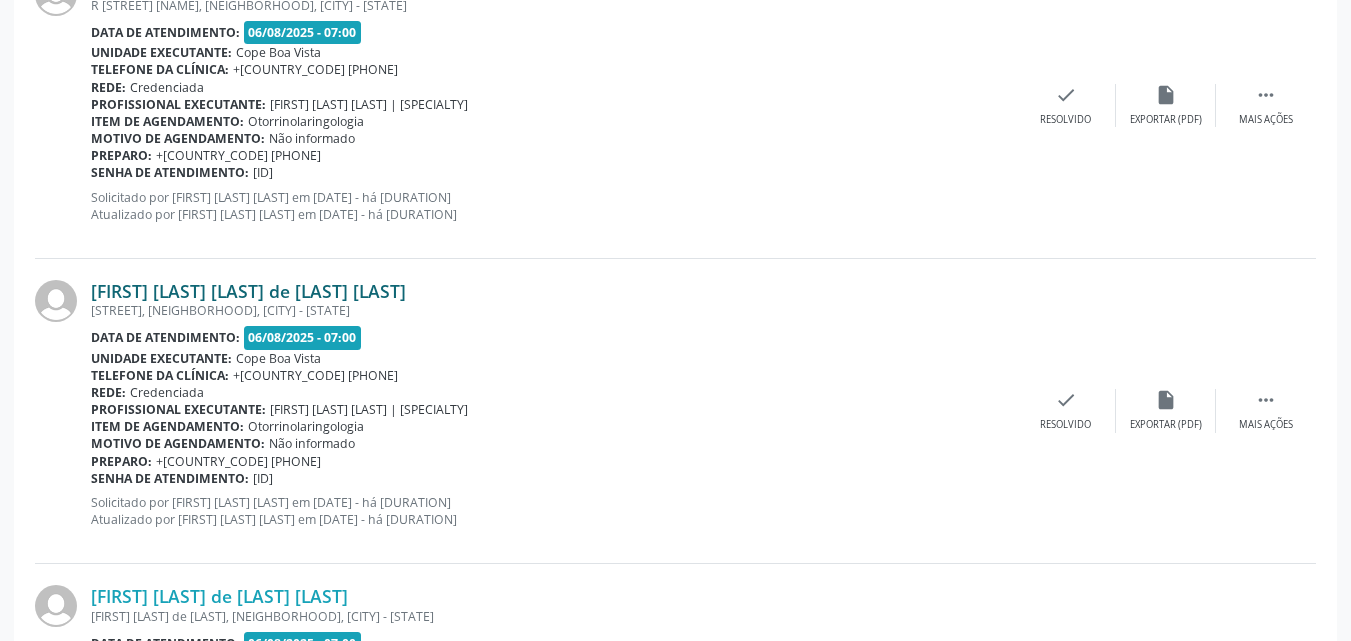 click on "[FIRST] [LAST] [LAST] de [LAST] [LAST]" at bounding box center (248, 291) 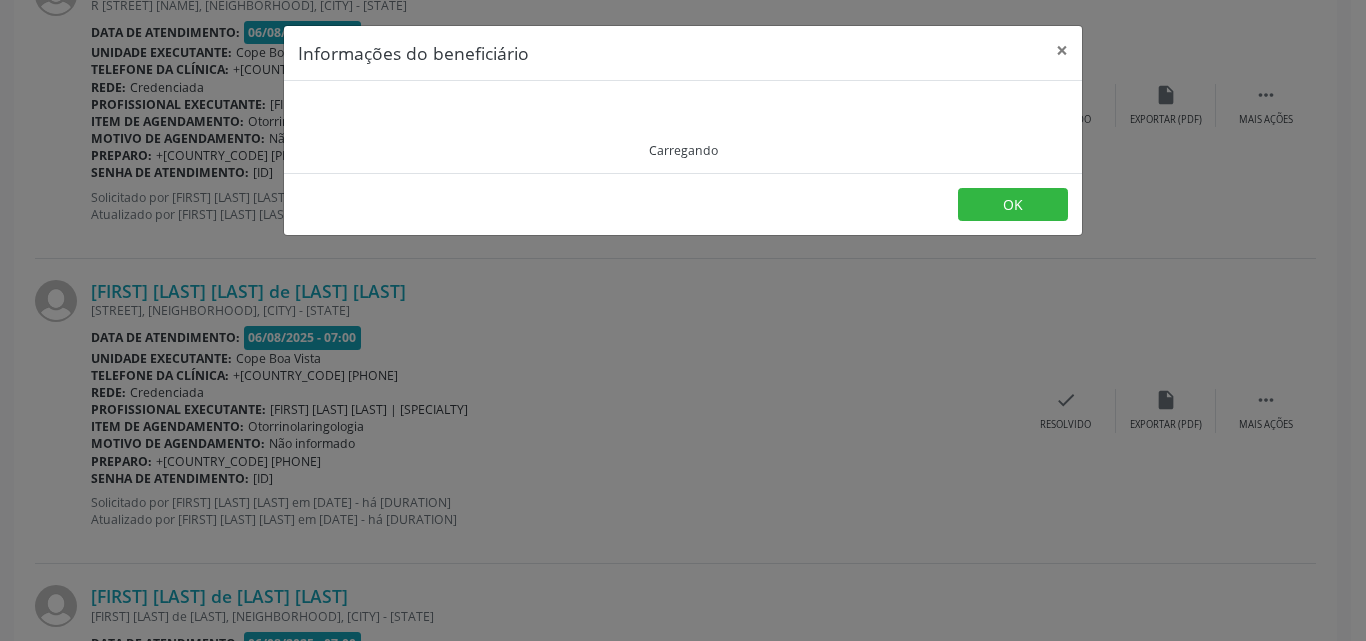 click on "Carregando" at bounding box center [683, 127] 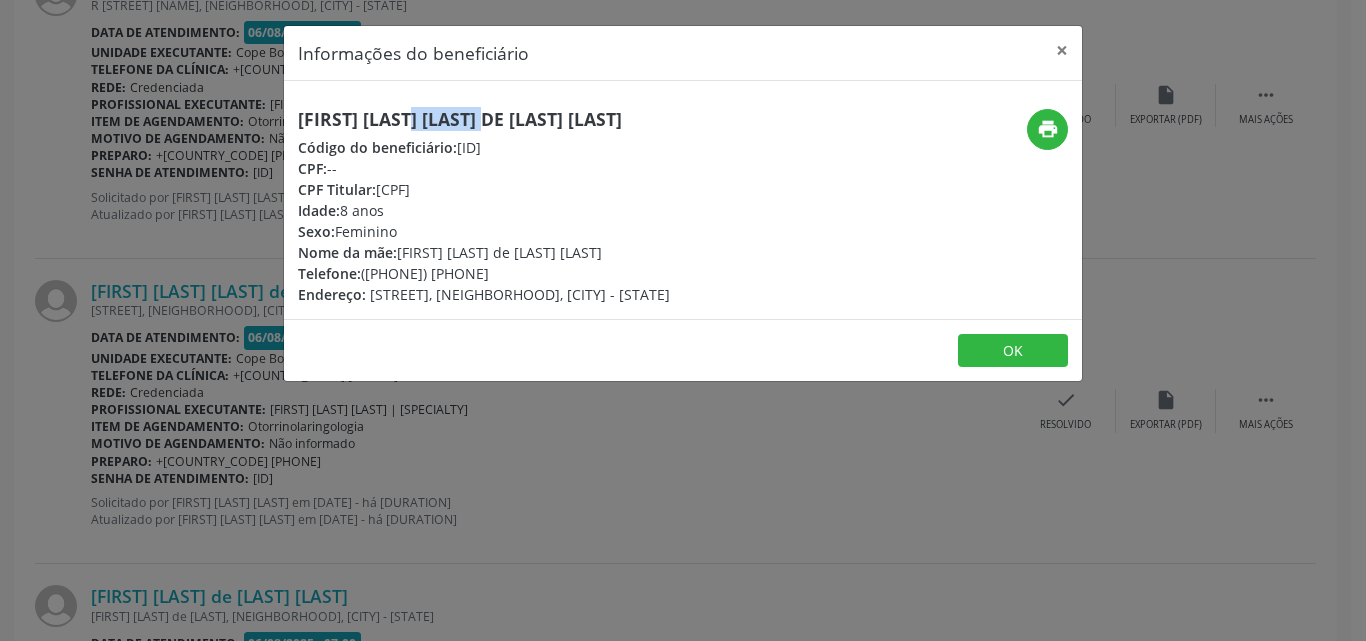 click on "[FIRST] [LAST] [LAST] de [LAST] [LAST]" at bounding box center (484, 119) 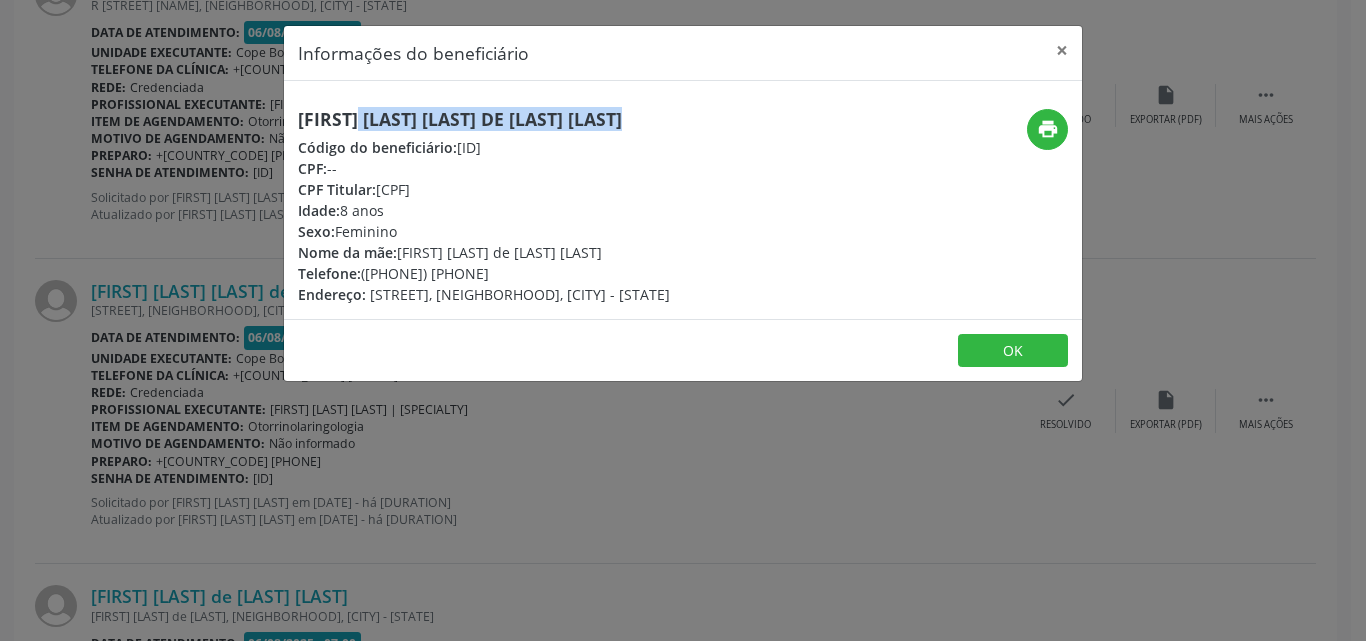 click on "[FIRST] [LAST] [LAST] de [LAST] [LAST]" at bounding box center (484, 119) 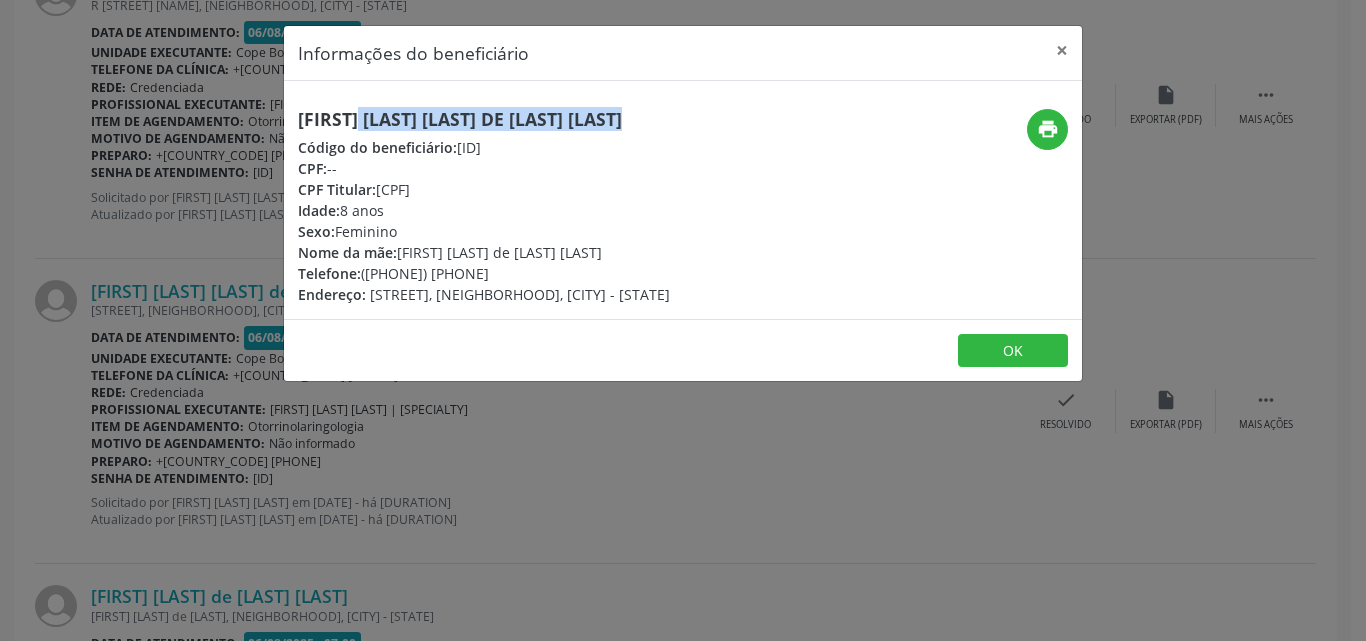 drag, startPoint x: 400, startPoint y: 253, endPoint x: 627, endPoint y: 256, distance: 227.01982 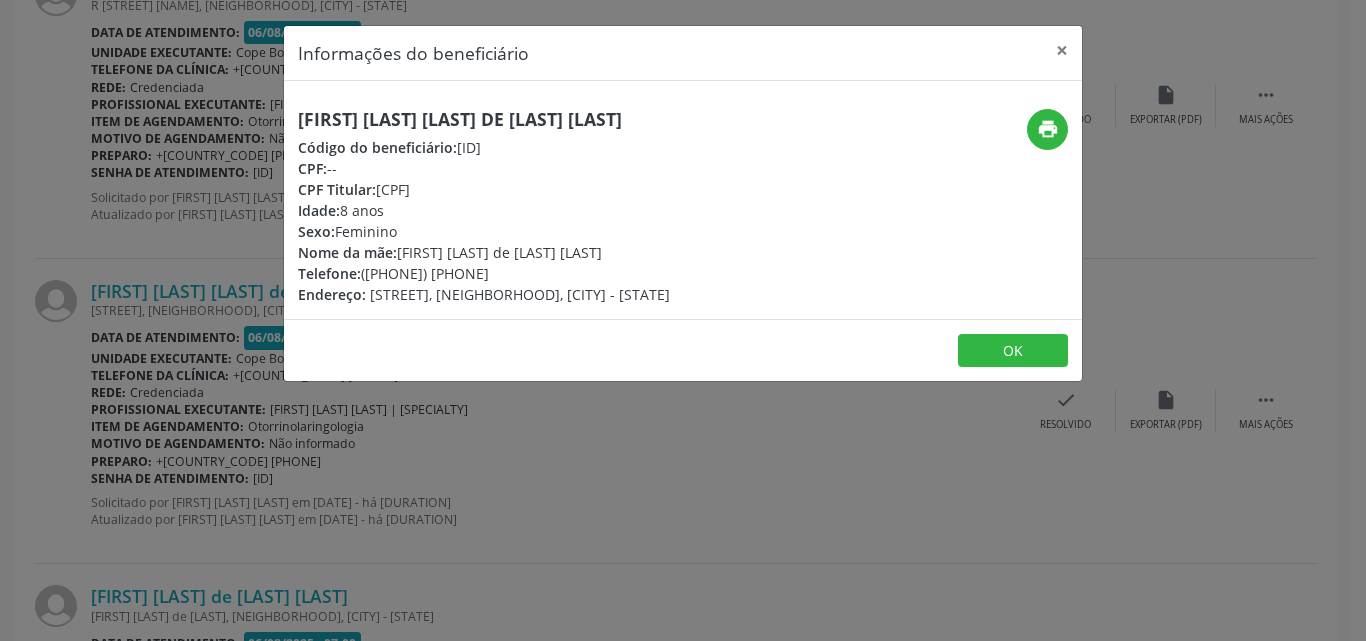 click on "Informações do beneficiário ×
[FIRST] [LAST] [LAST] de [LAST] [LAST]
Código do beneficiário:
[ID]
CPF:
--
CPF Titular:
[CPF]
Idade:
[AGE] anos
Sexo:
Feminino
Nome da mãe:
[FIRST] [LAST] de [LAST]
Telefone:
([PHONE]) [PHONE]
Endereço:
[STREET], [NEIGHBORHOOD], [CITY] - [STATE]
print OK" at bounding box center [683, 320] 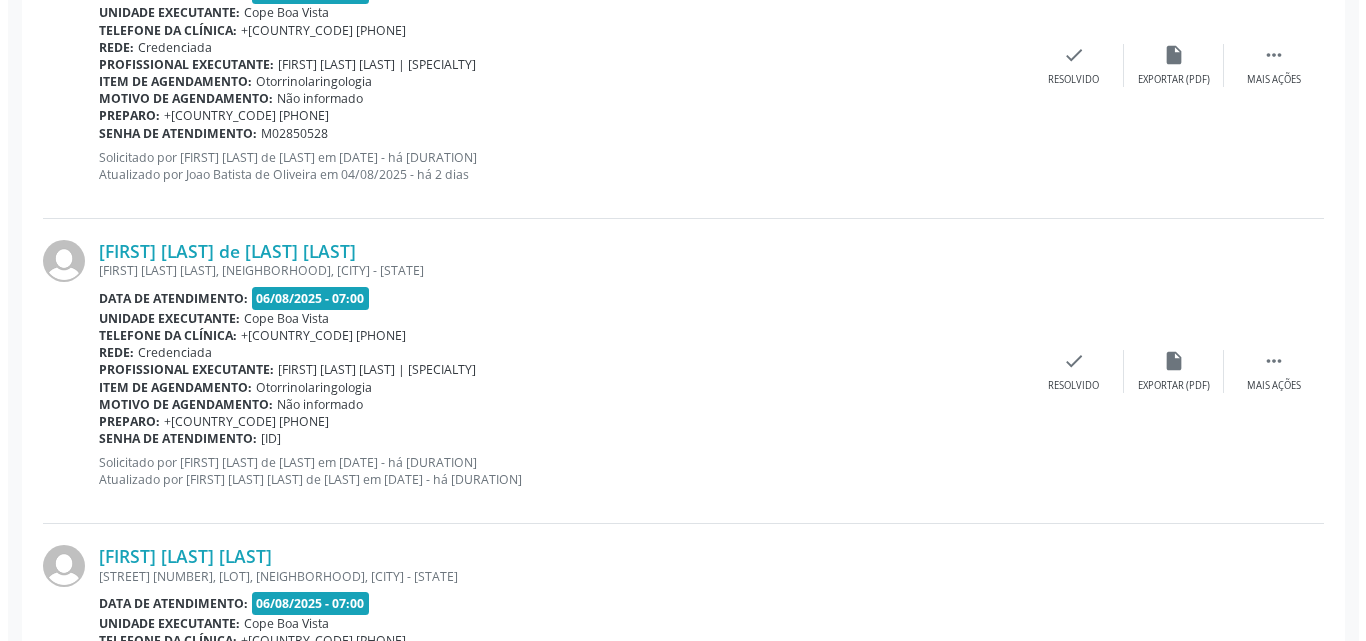 scroll, scrollTop: 1837, scrollLeft: 0, axis: vertical 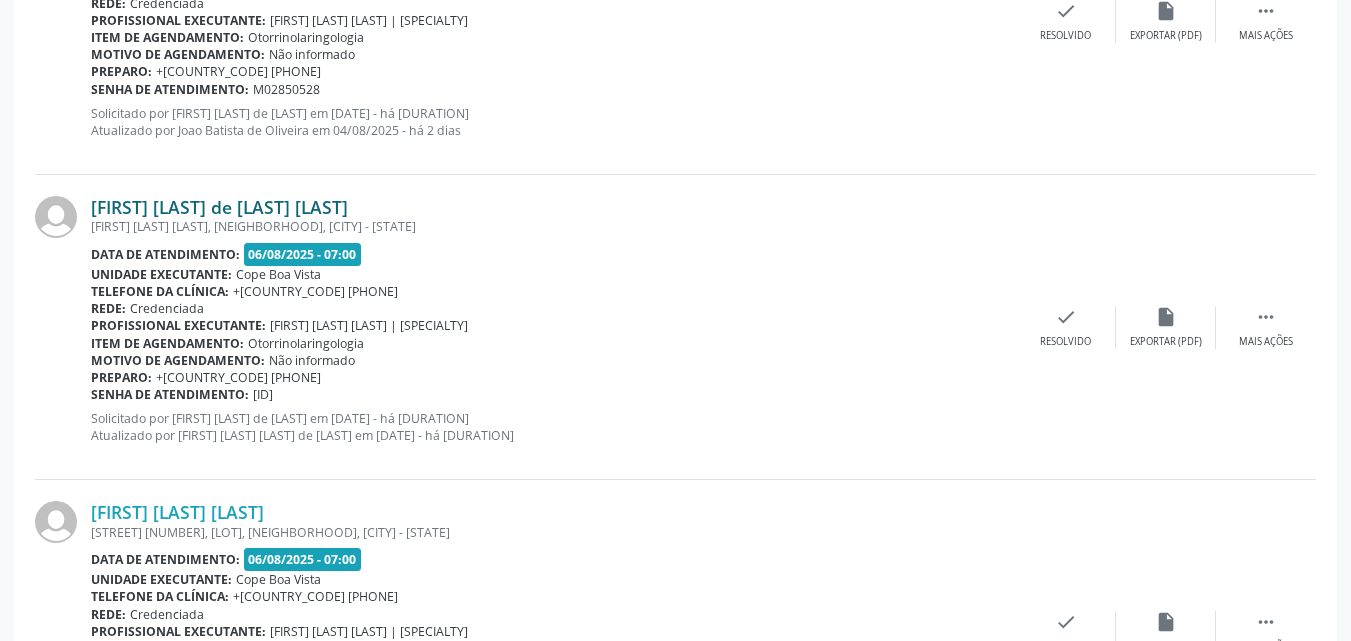 click on "[FIRST] [LAST] de [LAST] [LAST]" at bounding box center [219, 207] 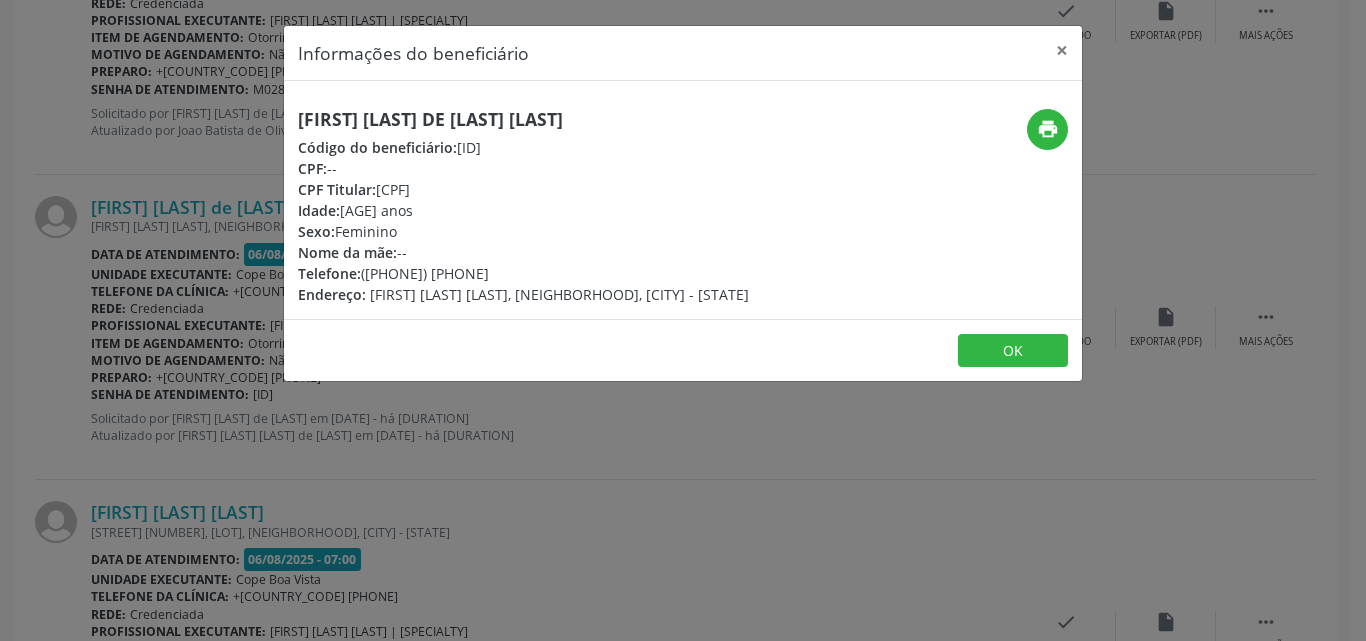 click on "[FIRST] [LAST] de [LAST] [LAST]" at bounding box center (523, 119) 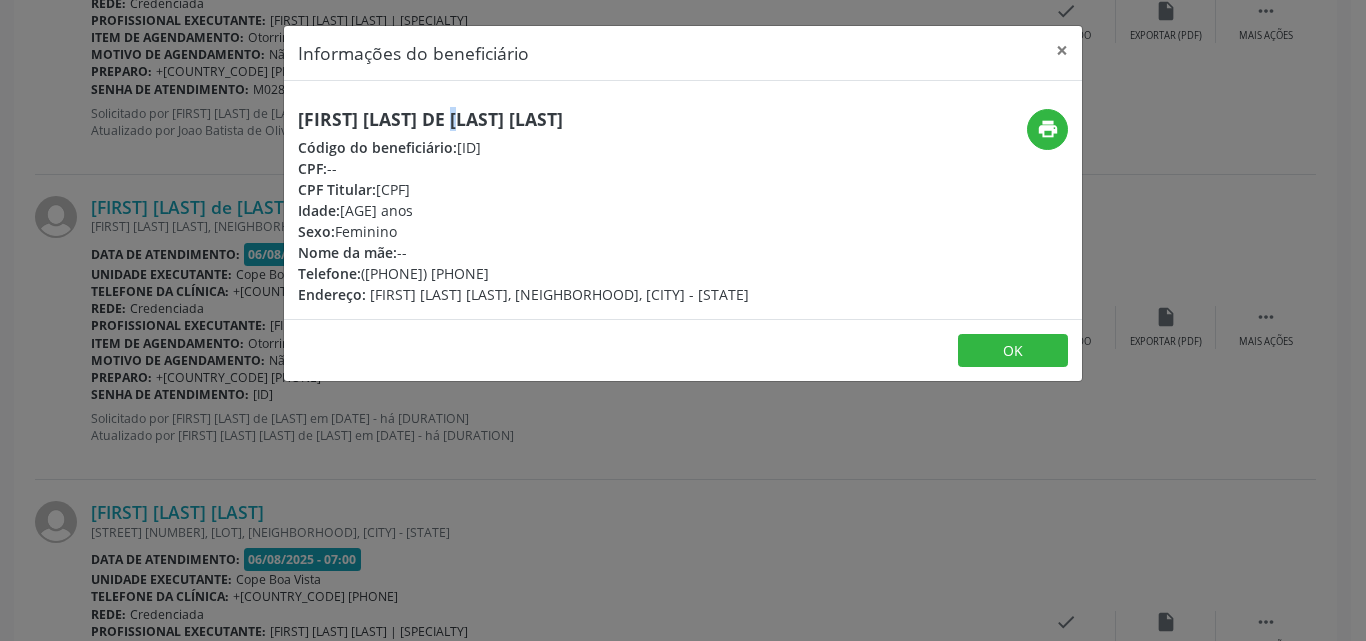 click on "[FIRST] [LAST] de [LAST] [LAST]" at bounding box center [523, 119] 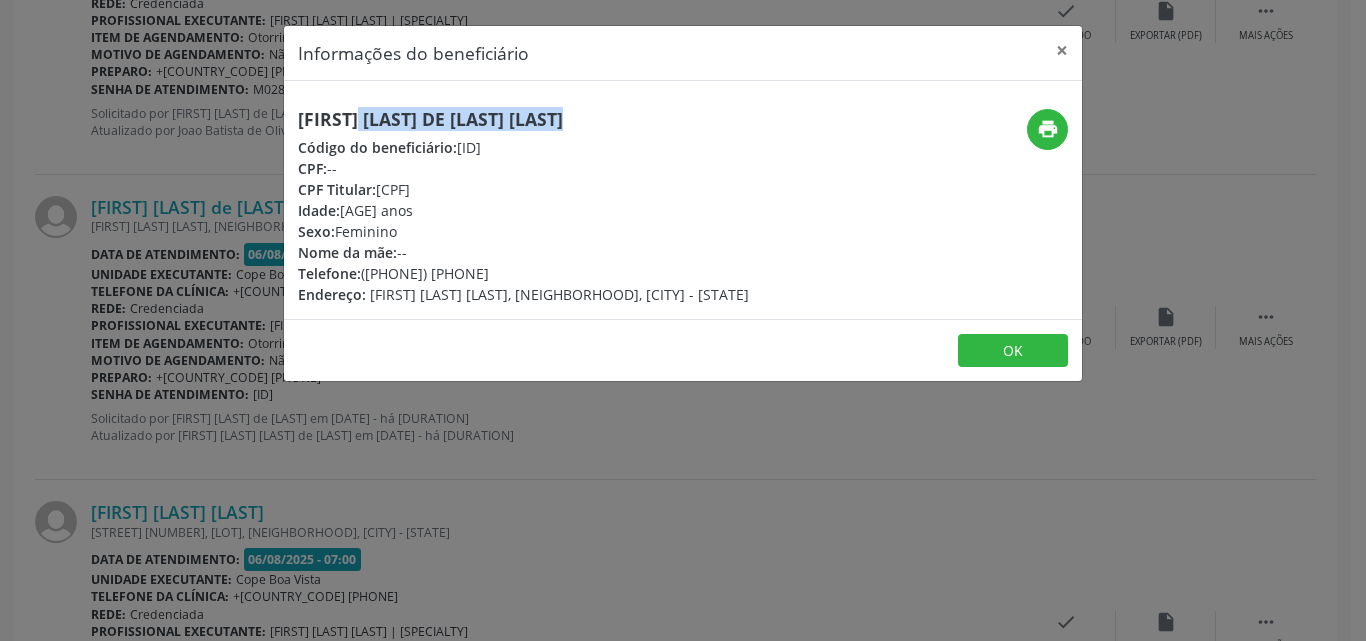 click on "[FIRST] [LAST] de [LAST] [LAST]" at bounding box center (523, 119) 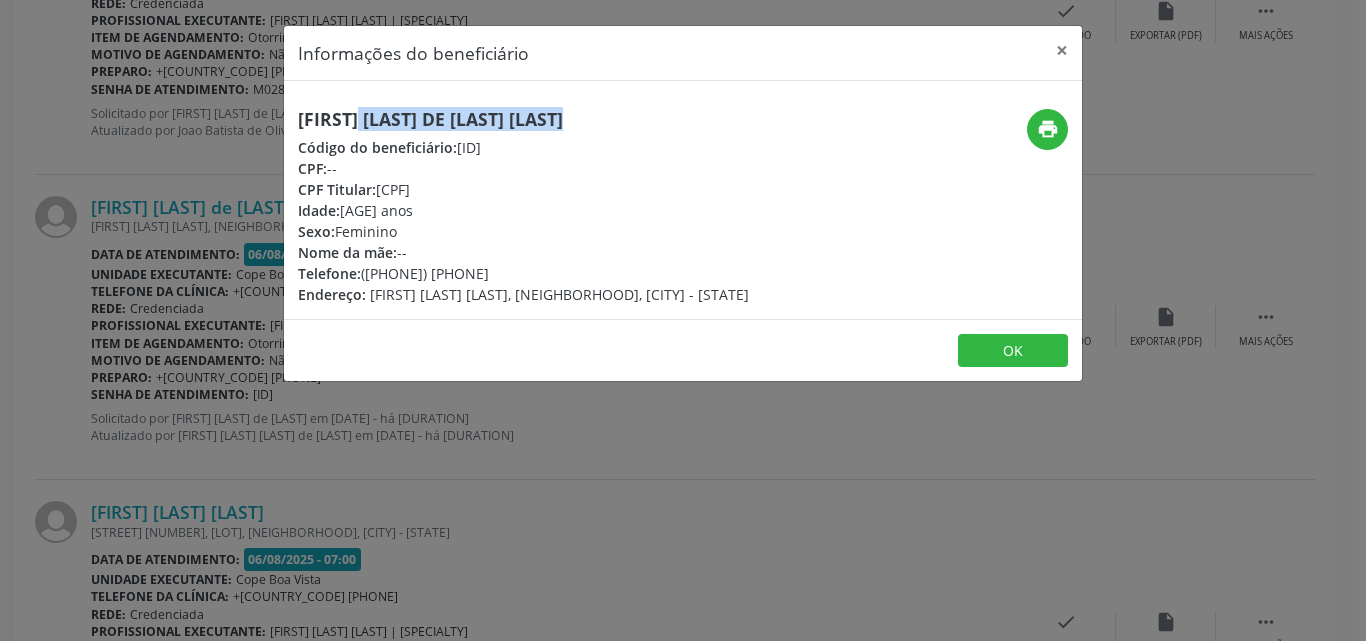 drag, startPoint x: 368, startPoint y: 279, endPoint x: 501, endPoint y: 275, distance: 133.06013 